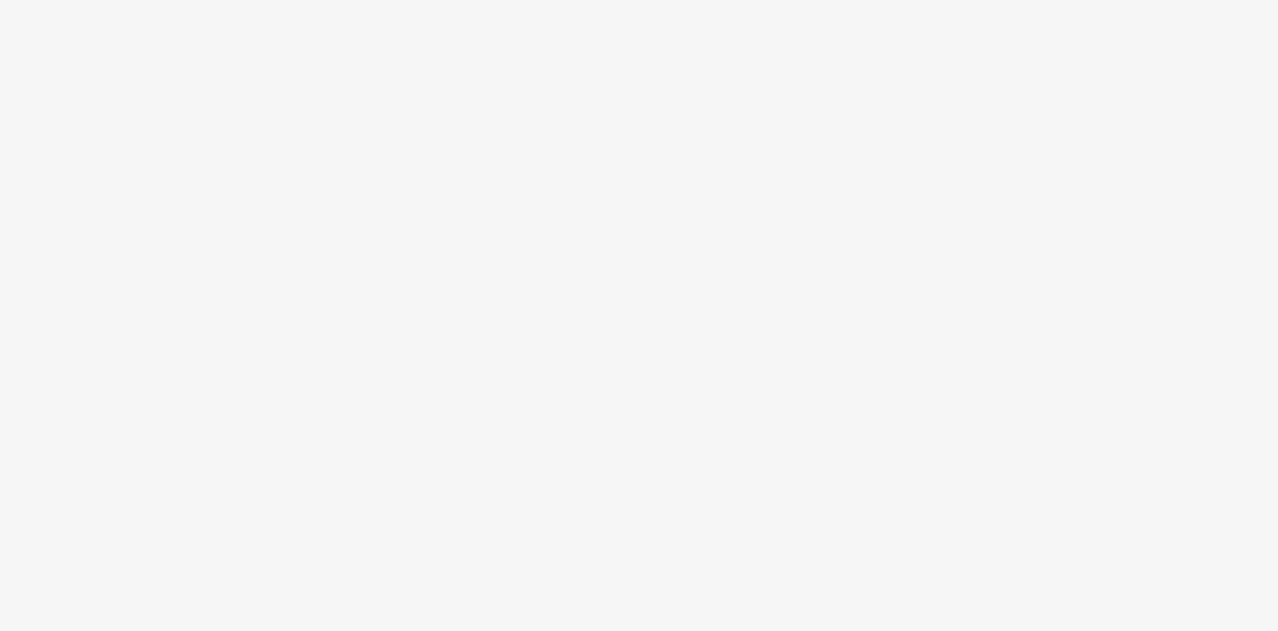 scroll, scrollTop: 0, scrollLeft: 0, axis: both 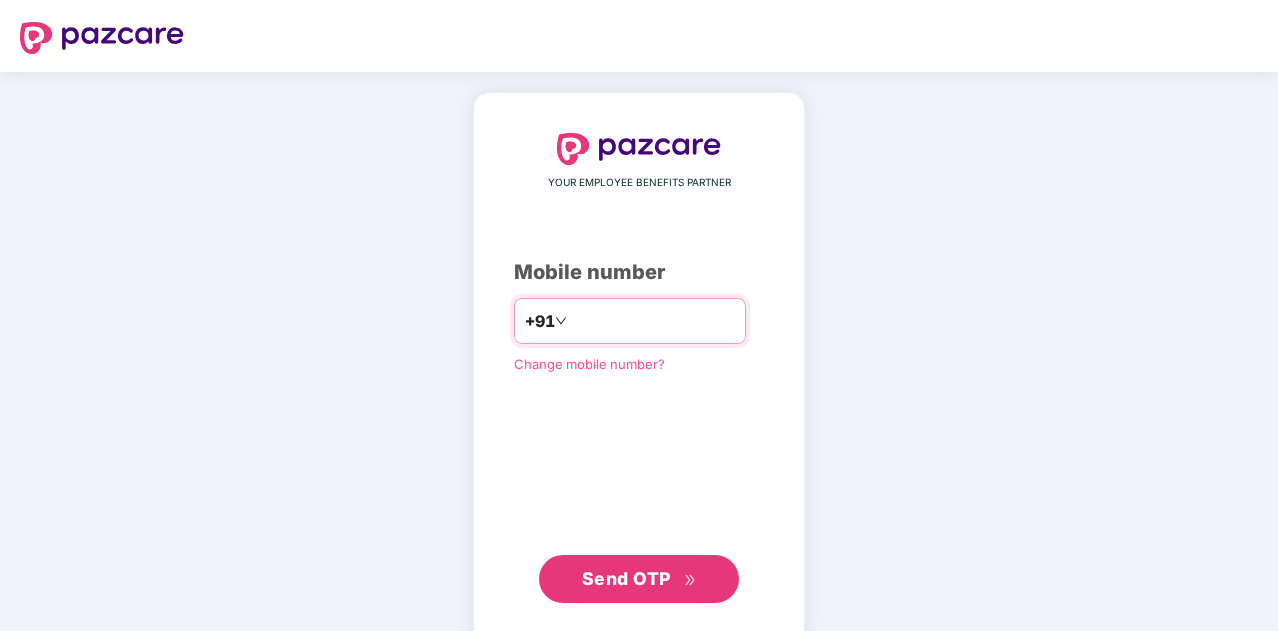 click at bounding box center (653, 321) 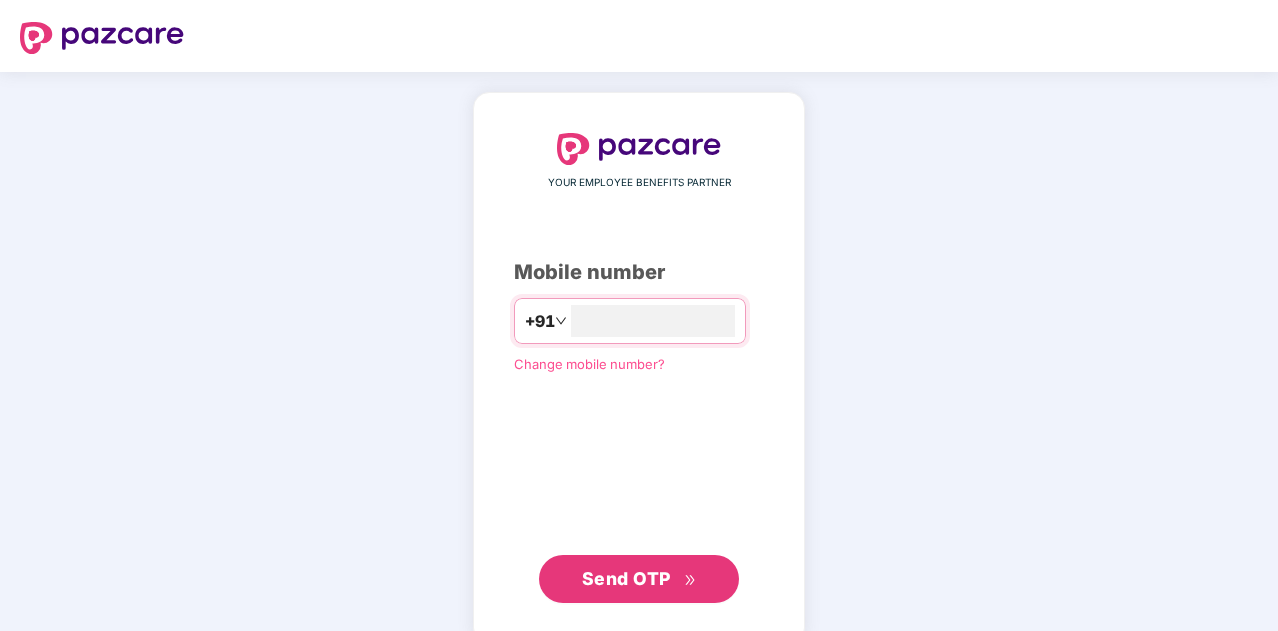 type on "**********" 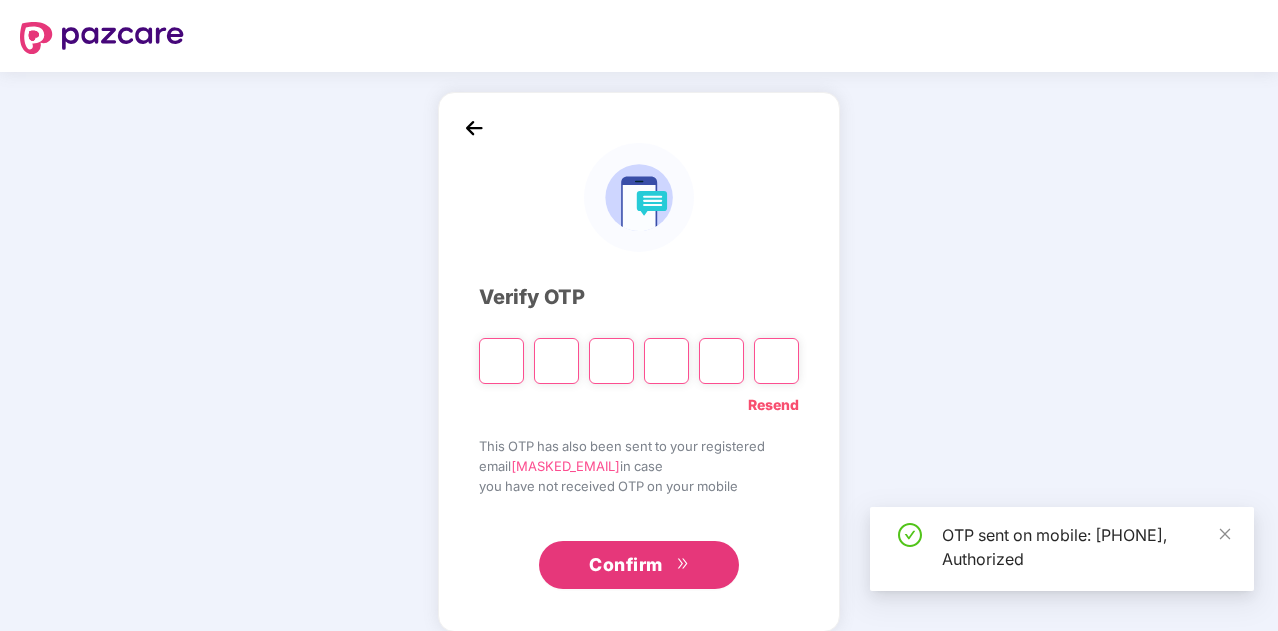 click at bounding box center [501, 361] 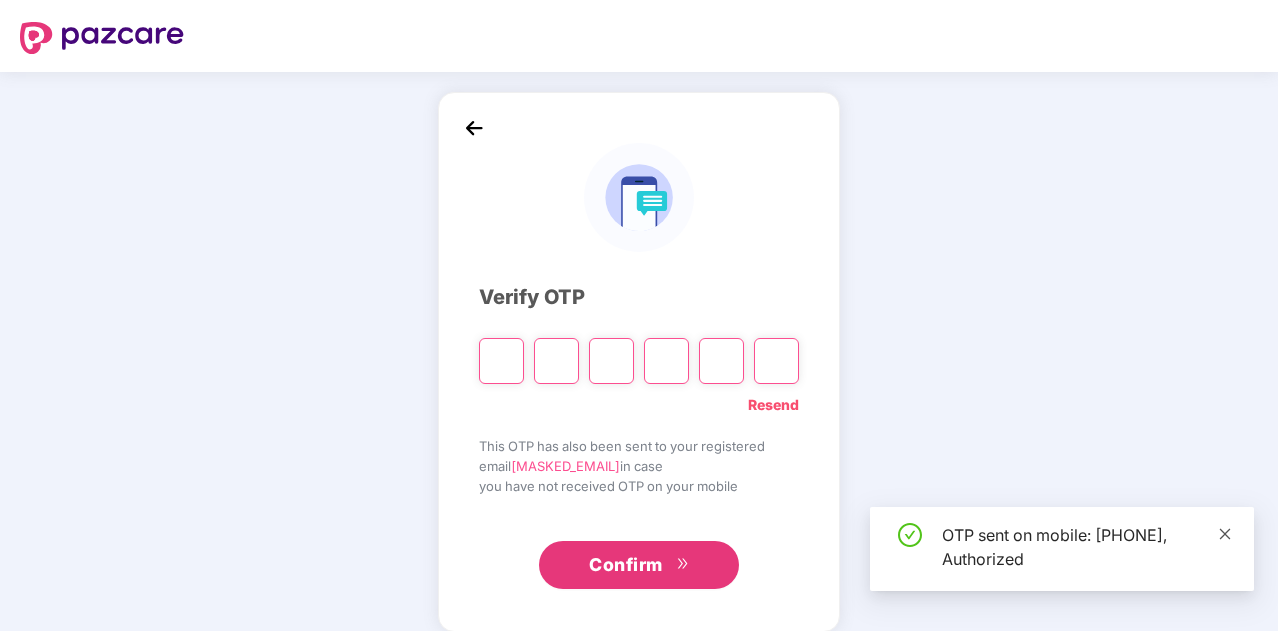 click 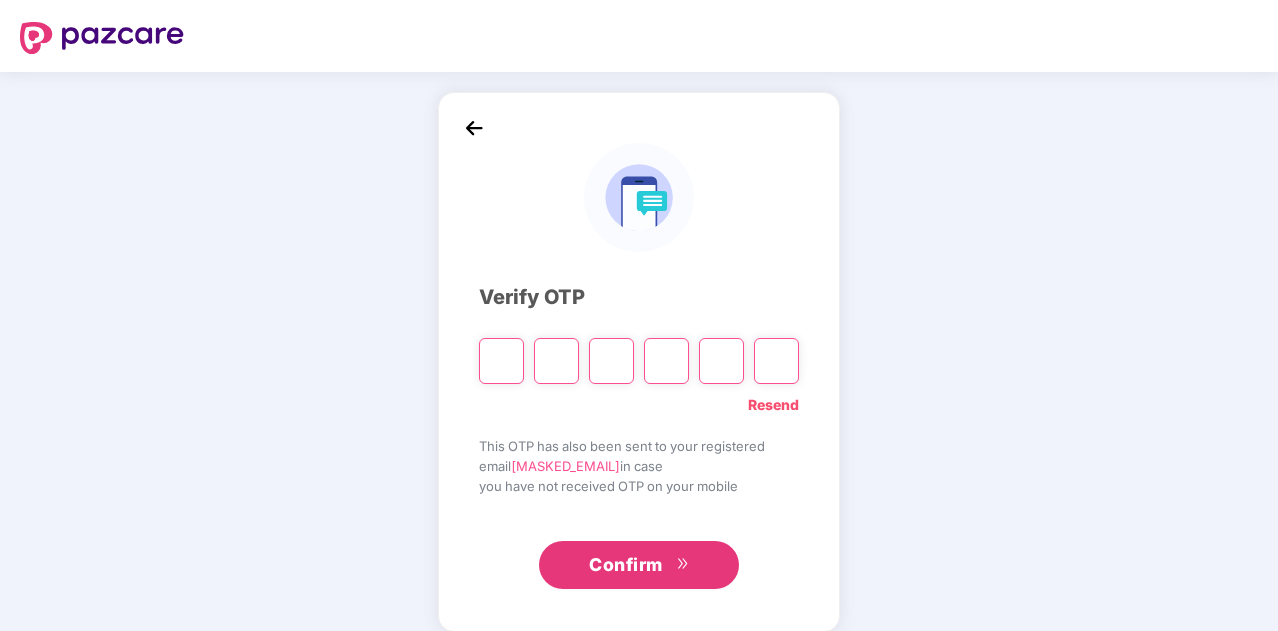 click at bounding box center (501, 361) 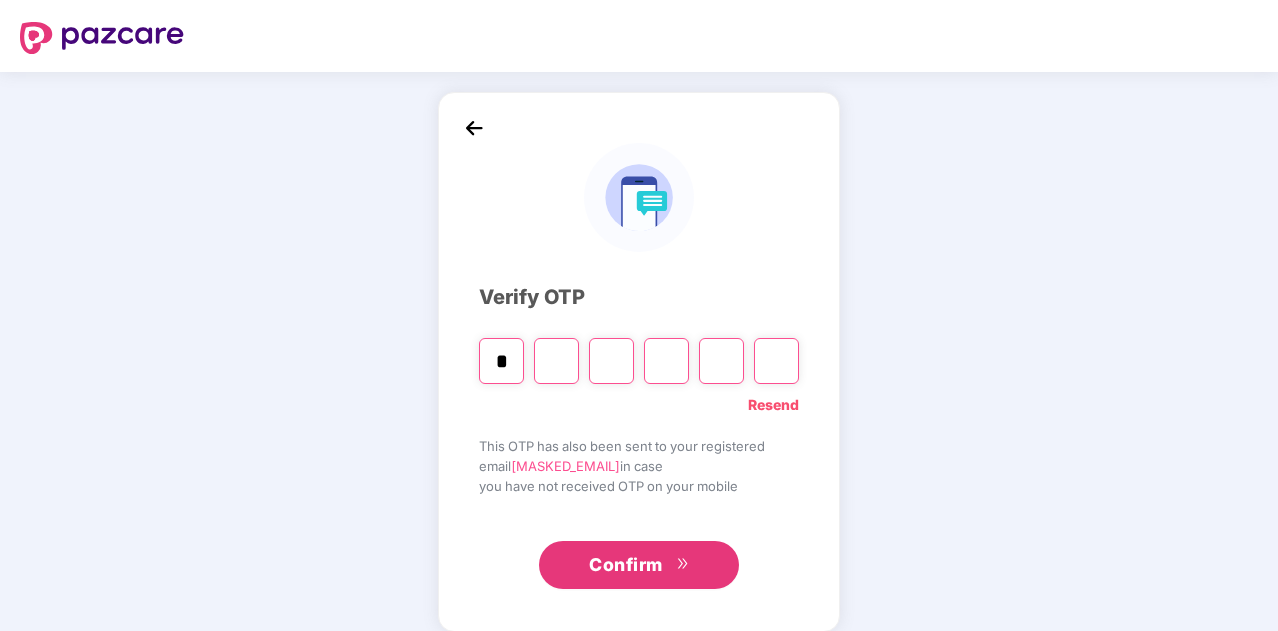type on "*" 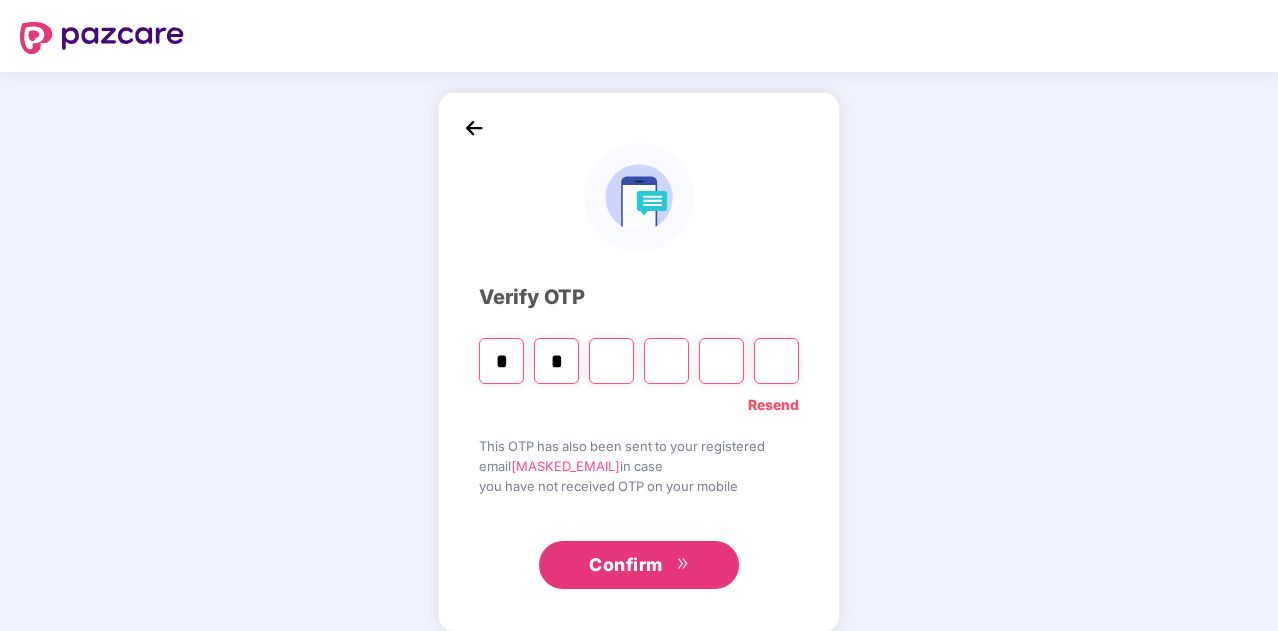 type on "*" 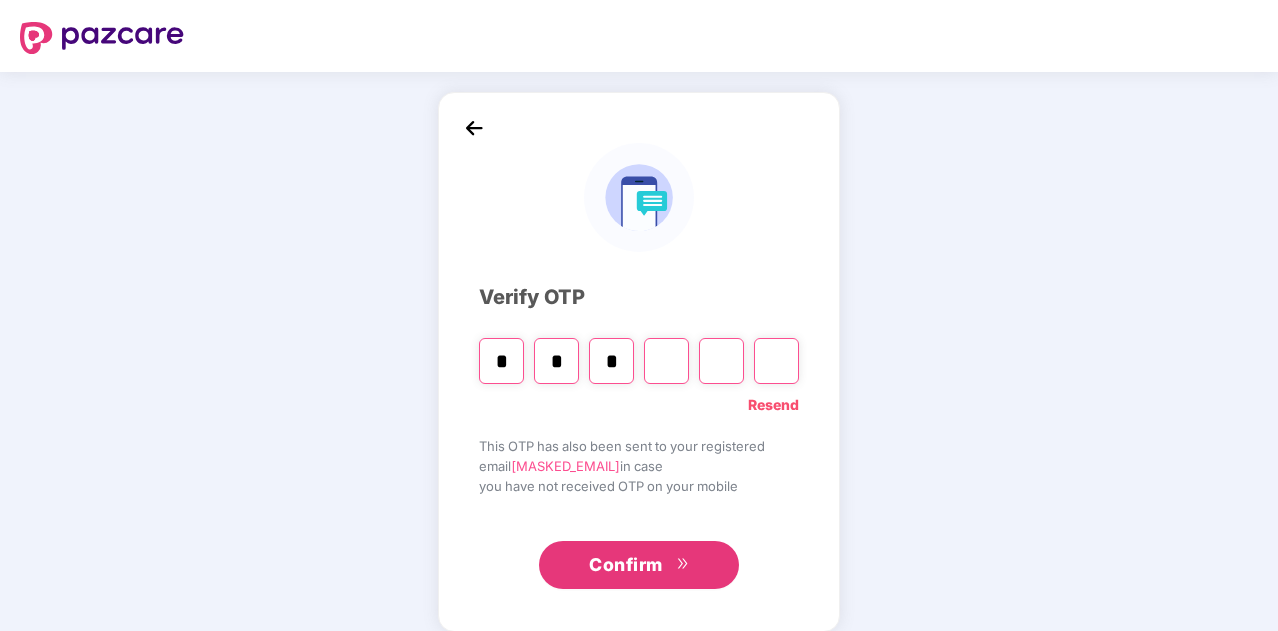 type on "*" 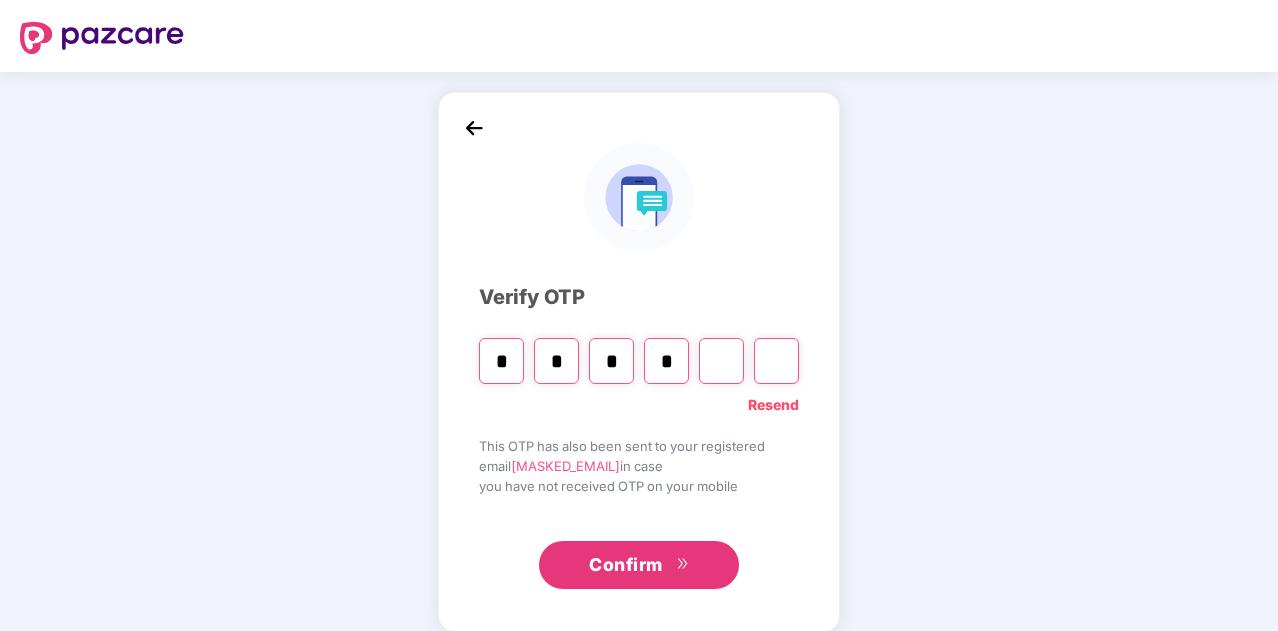 type on "*" 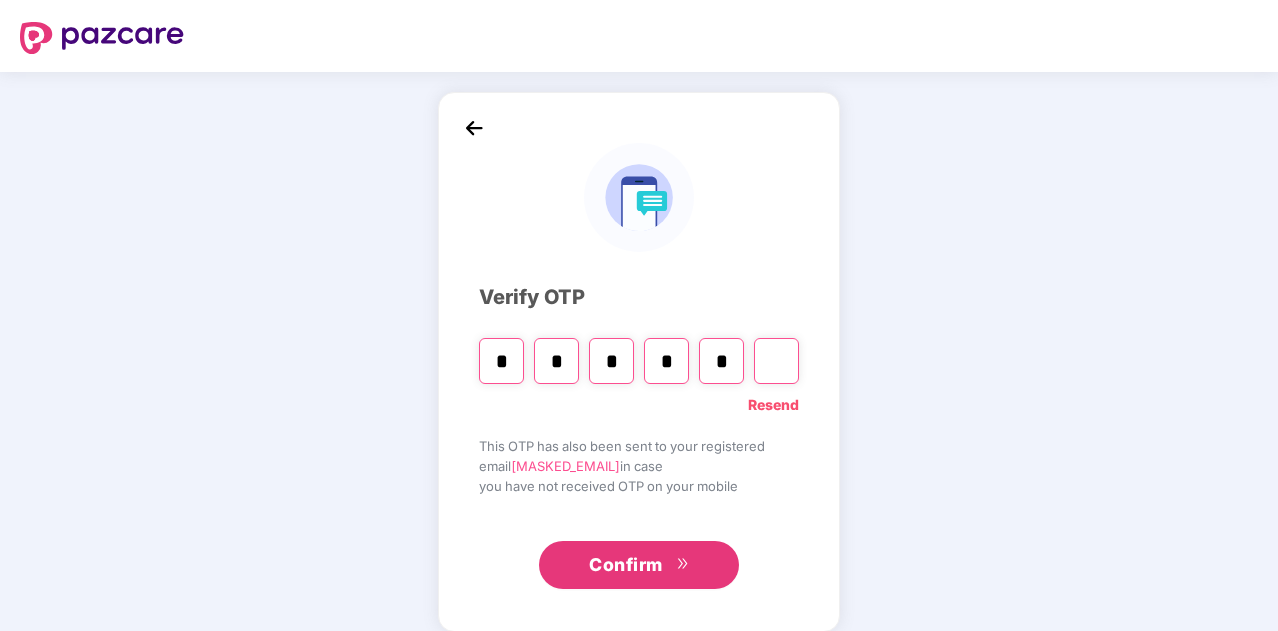 type on "*" 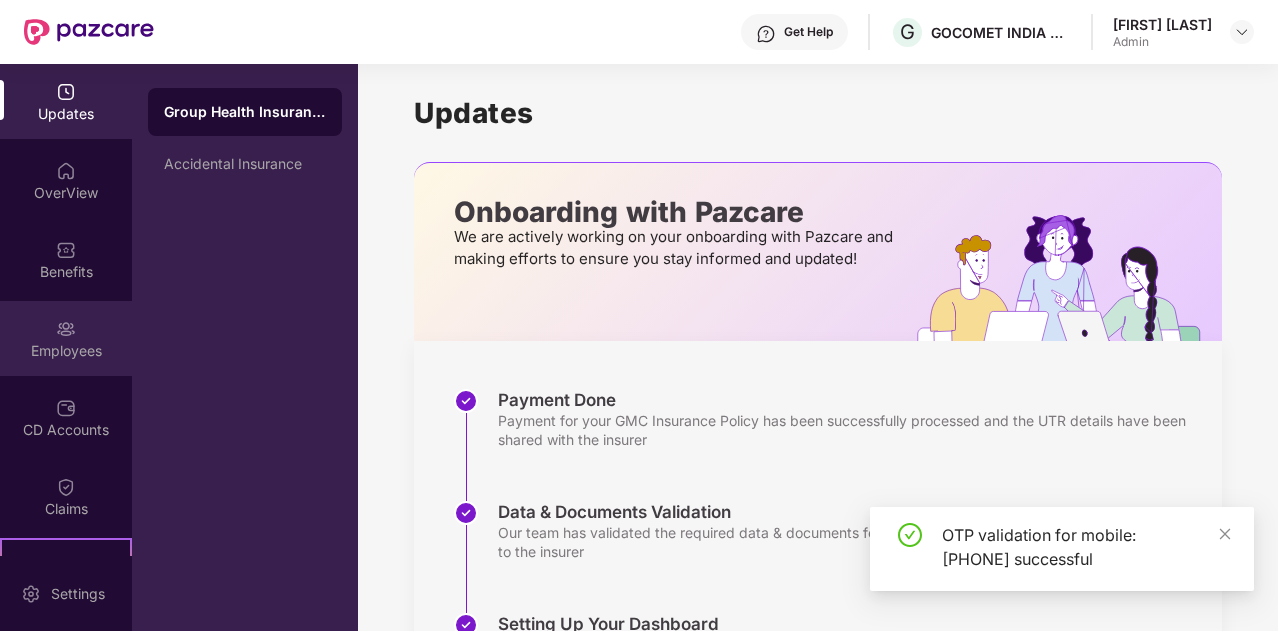 click on "Employees" at bounding box center [66, 338] 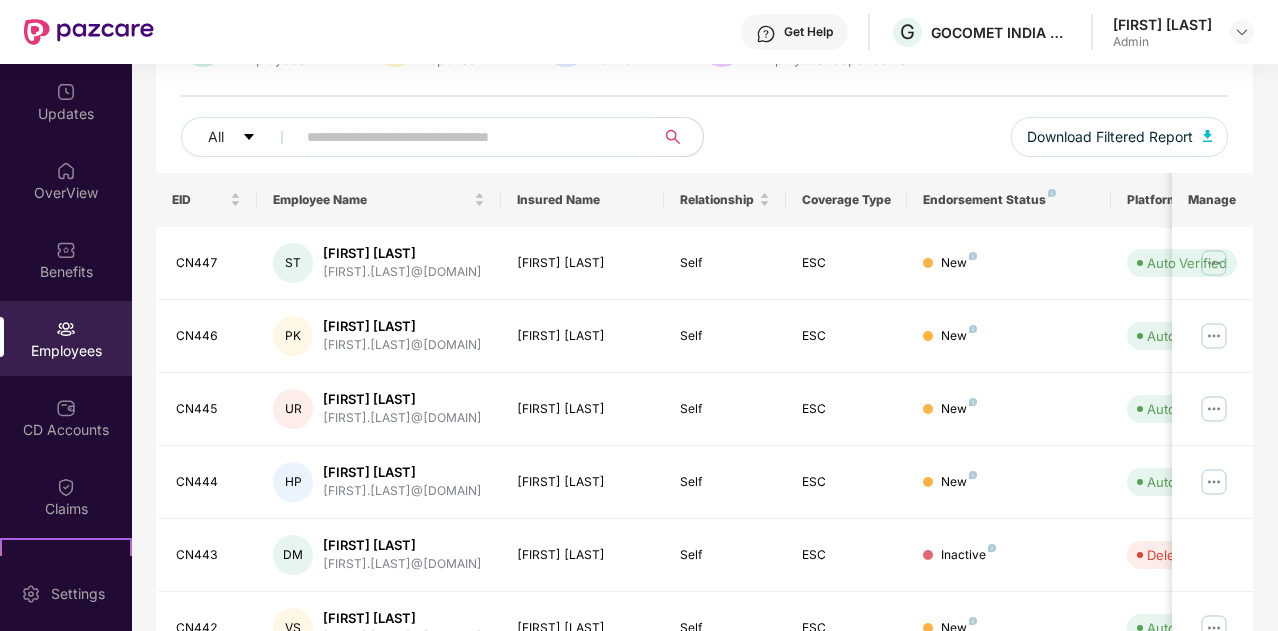 scroll, scrollTop: 0, scrollLeft: 0, axis: both 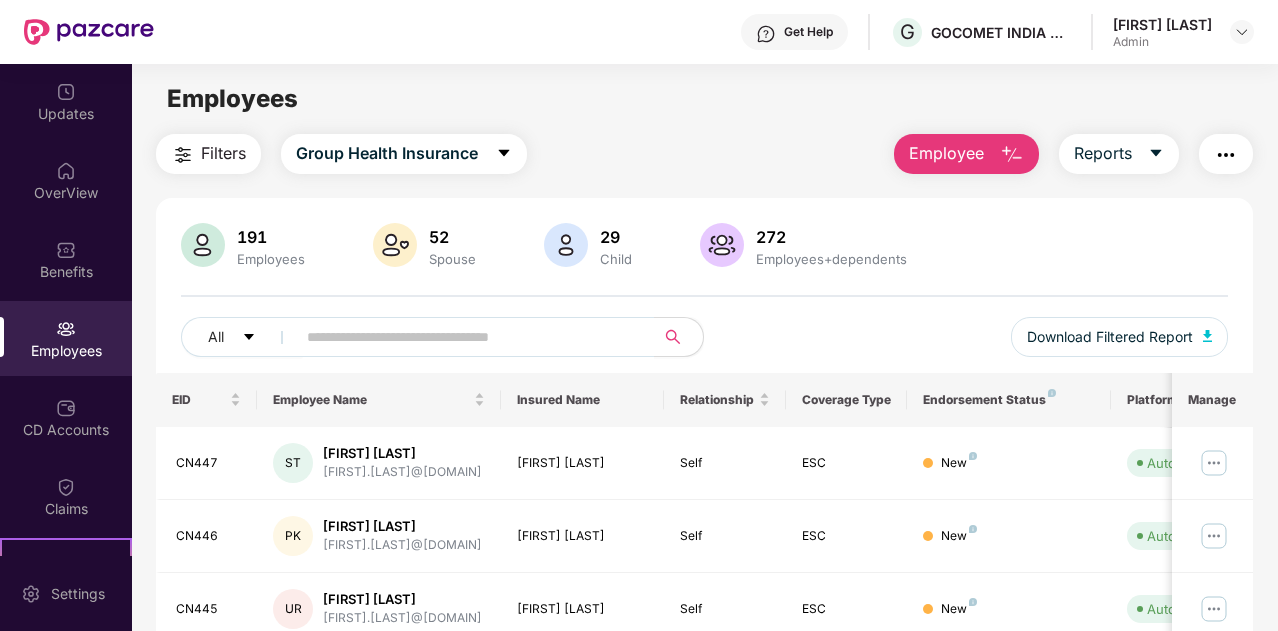 click on "Employee" at bounding box center [946, 153] 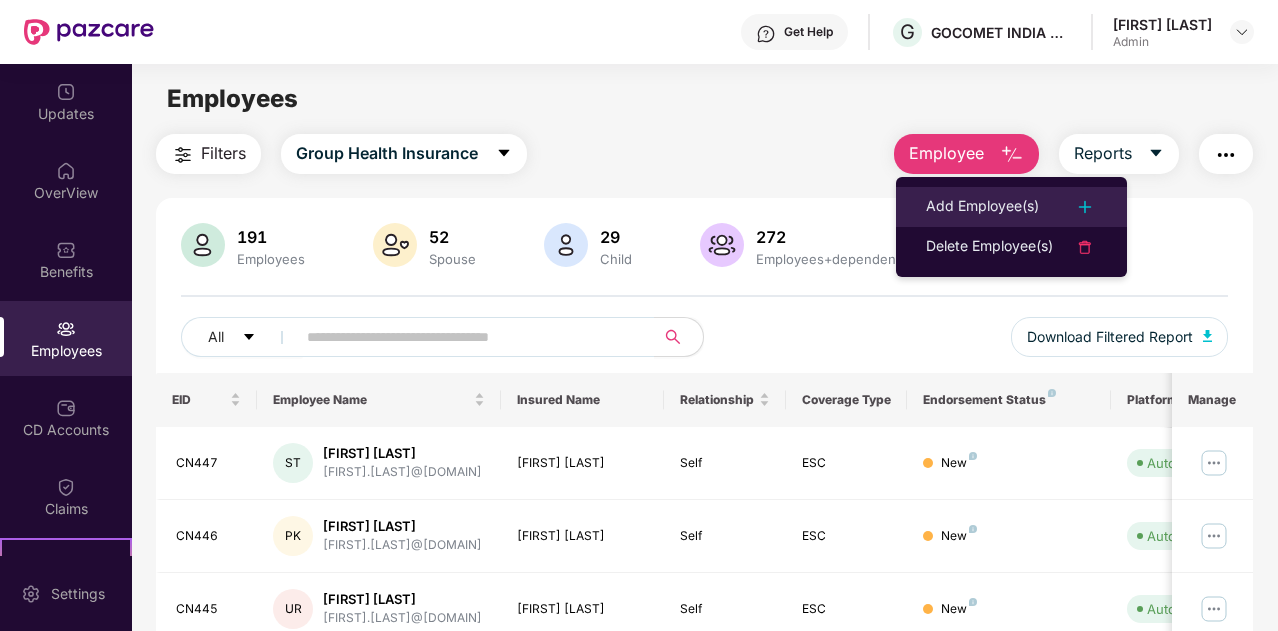 click on "Add Employee(s)" at bounding box center (982, 207) 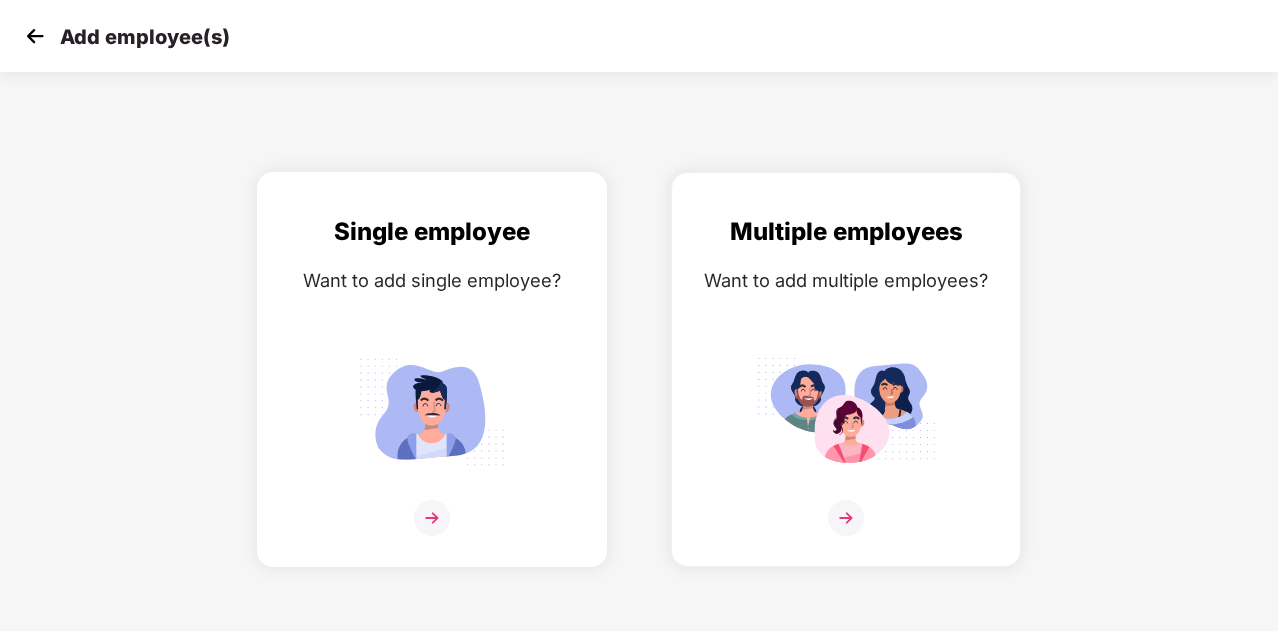 click on "Single employee Want to add single employee?" at bounding box center (432, 387) 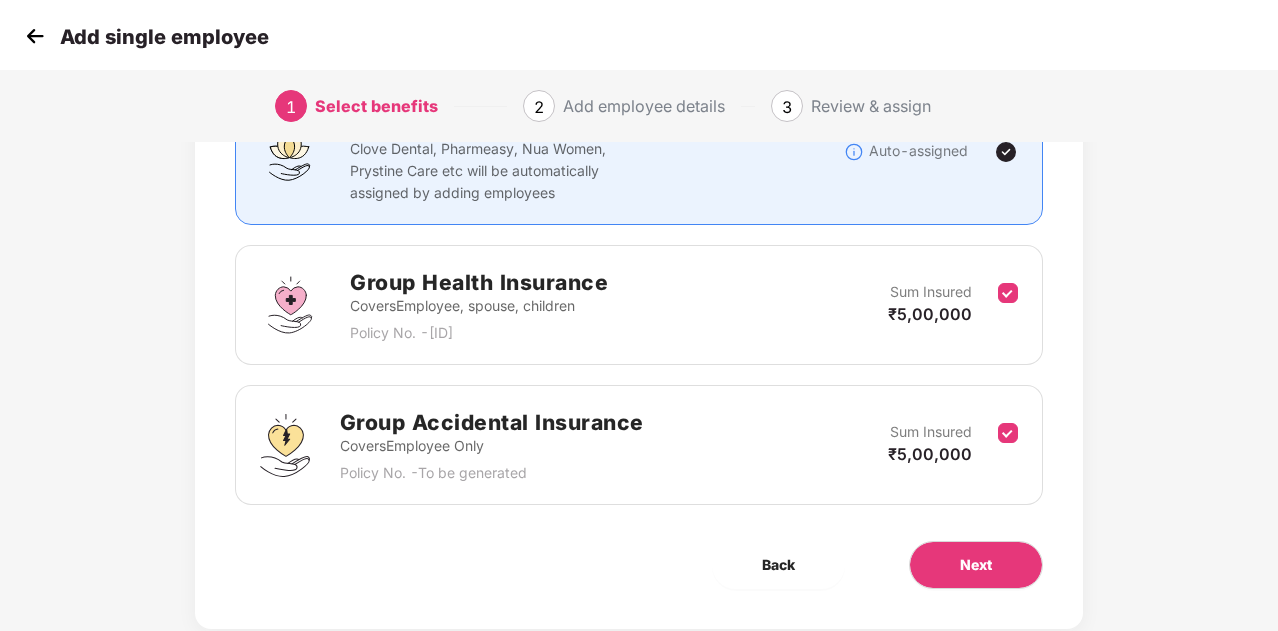scroll, scrollTop: 246, scrollLeft: 0, axis: vertical 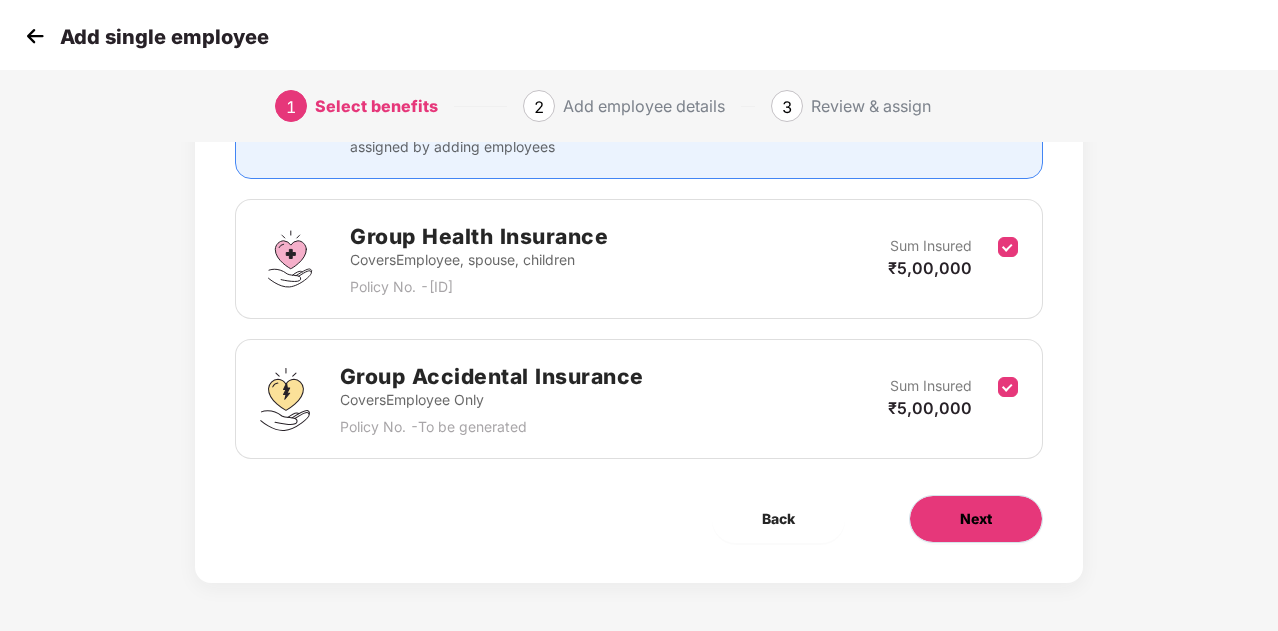 click on "Next" at bounding box center [976, 519] 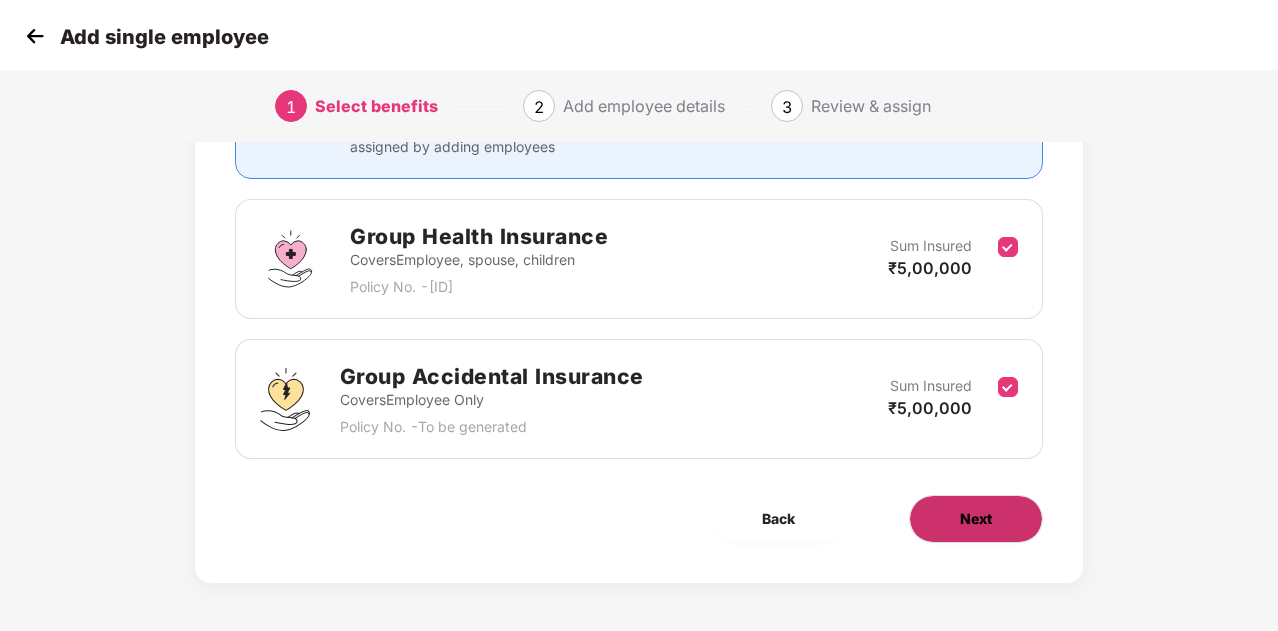 scroll, scrollTop: 0, scrollLeft: 0, axis: both 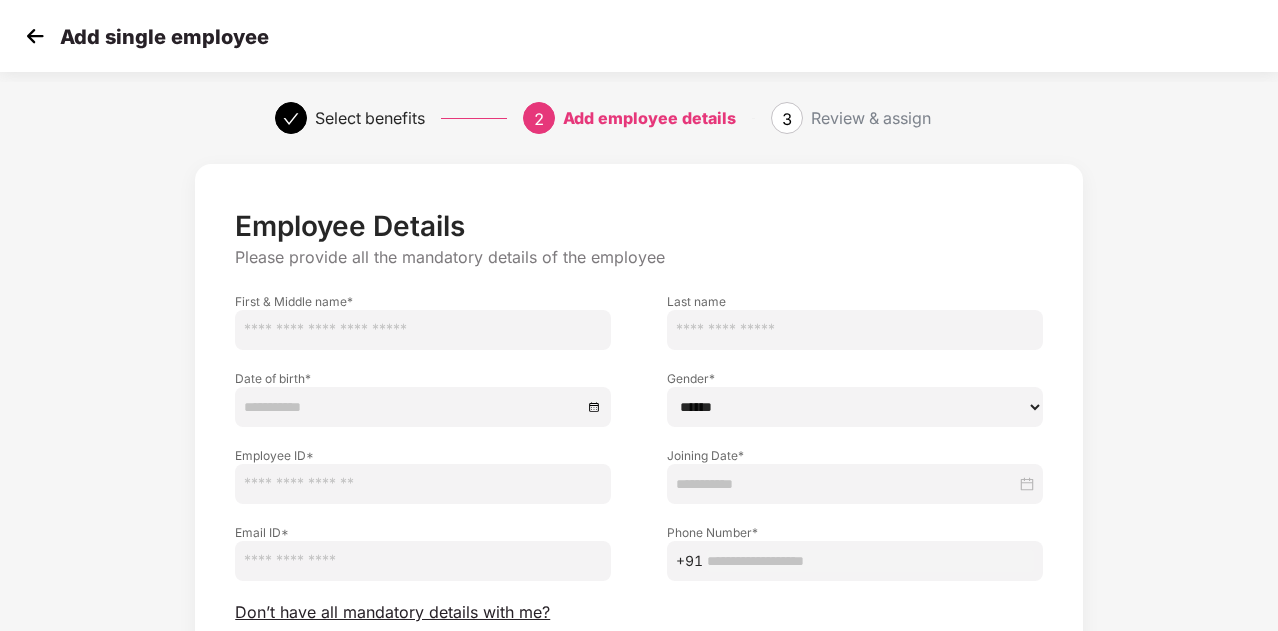 click at bounding box center (423, 330) 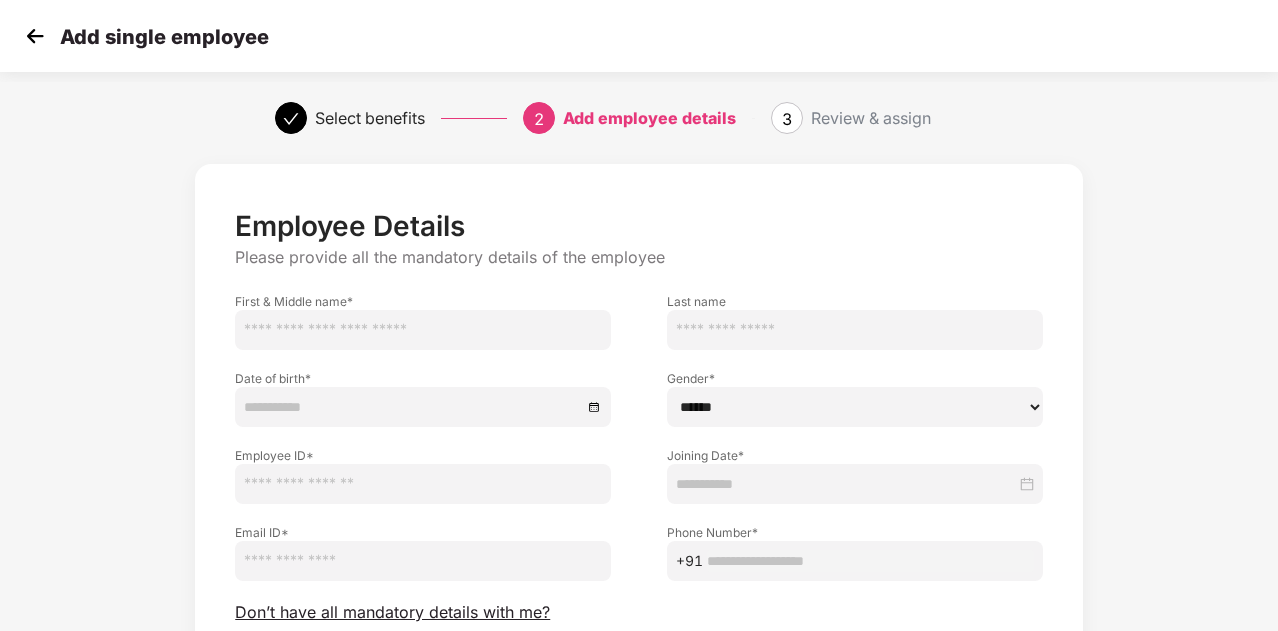 paste on "**********" 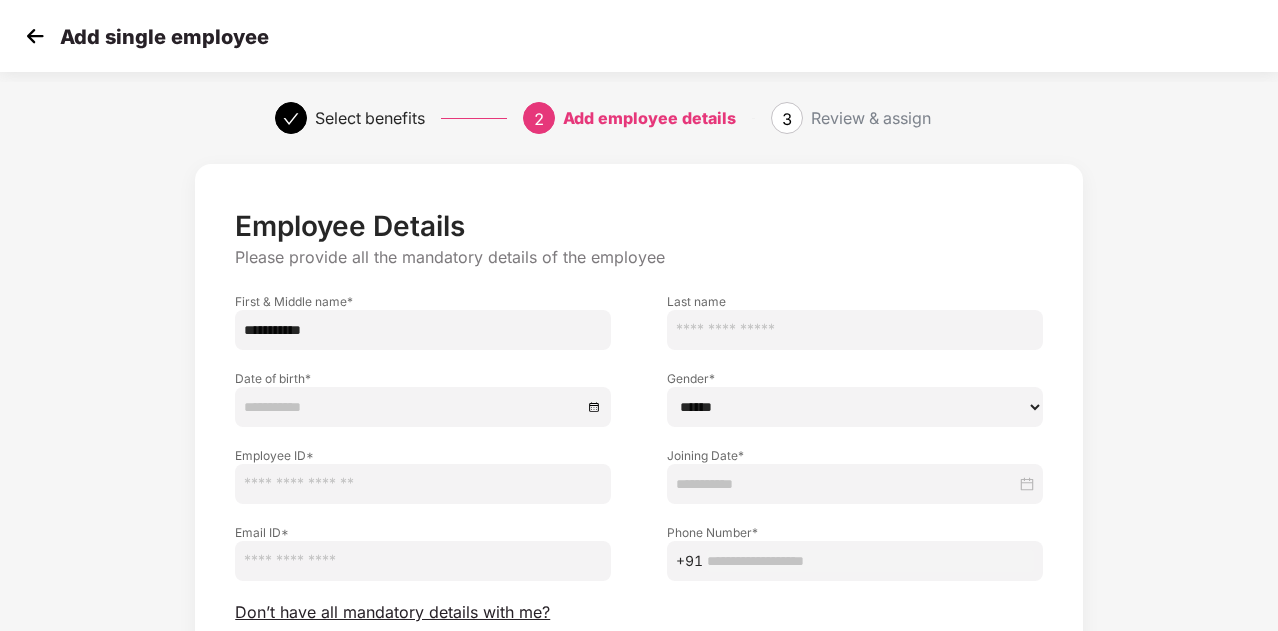 drag, startPoint x: 327, startPoint y: 337, endPoint x: 285, endPoint y: 336, distance: 42.0119 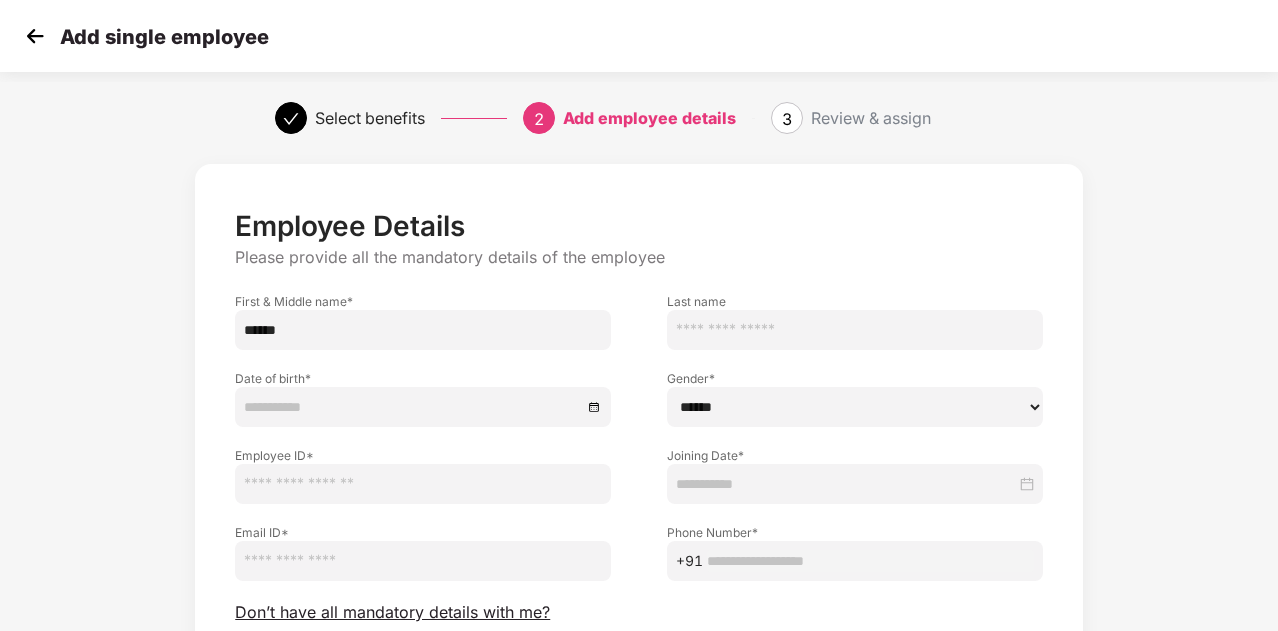 type on "*****" 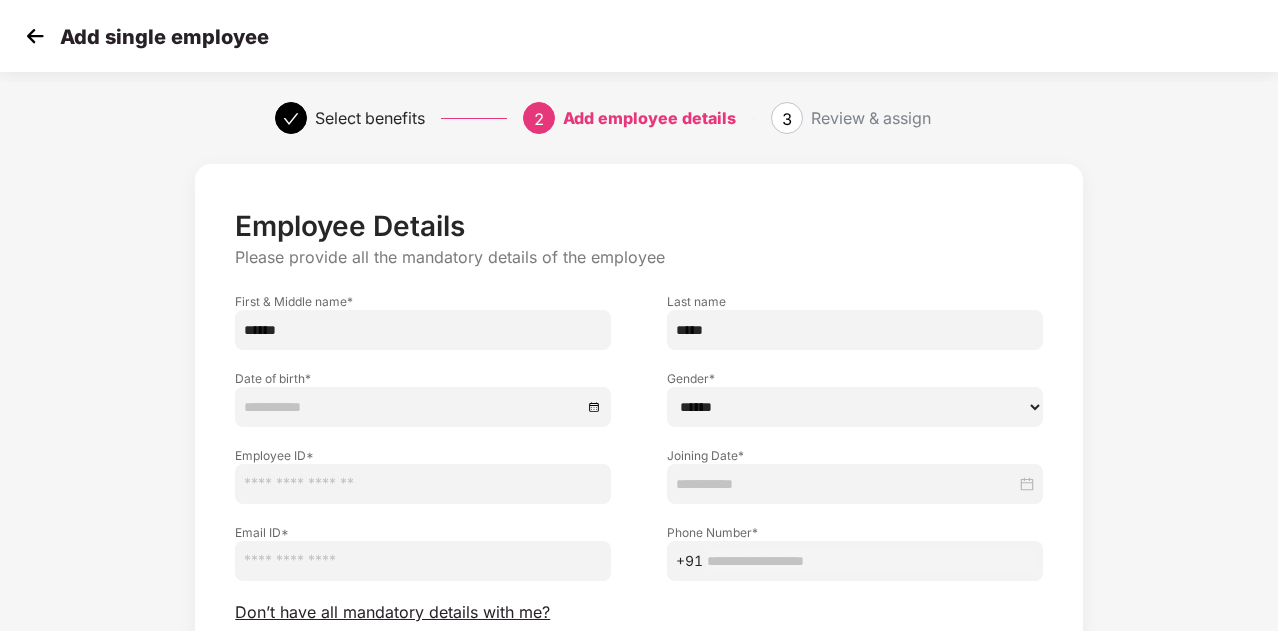 type on "*****" 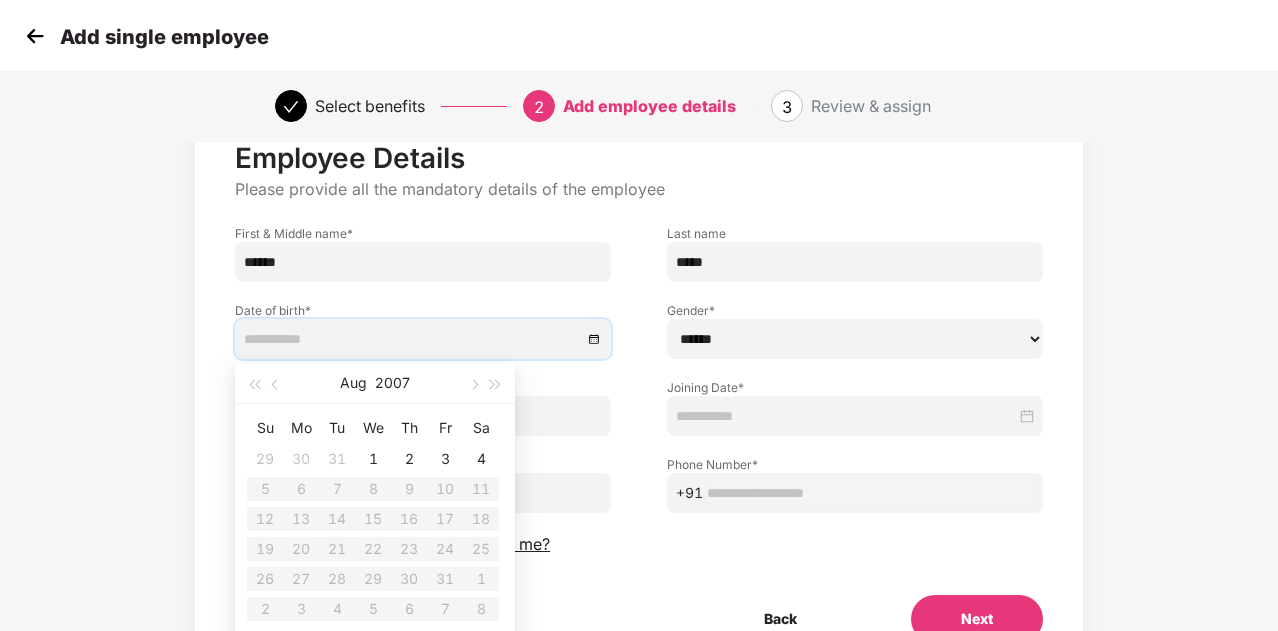 type on "**********" 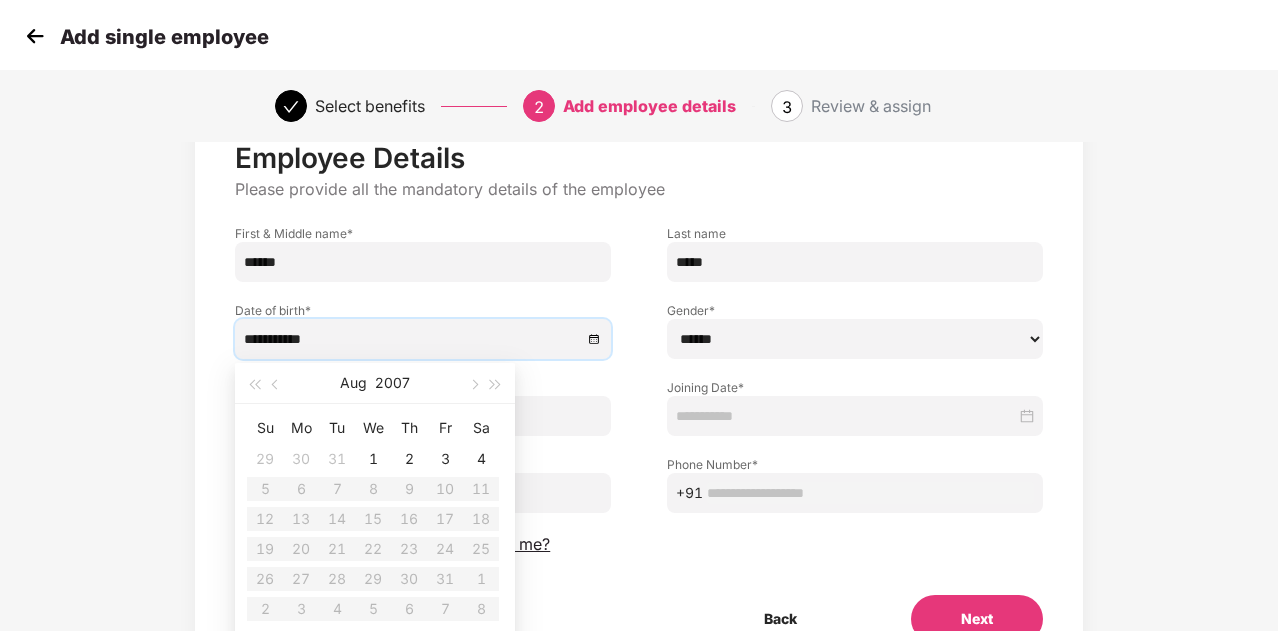 scroll, scrollTop: 100, scrollLeft: 0, axis: vertical 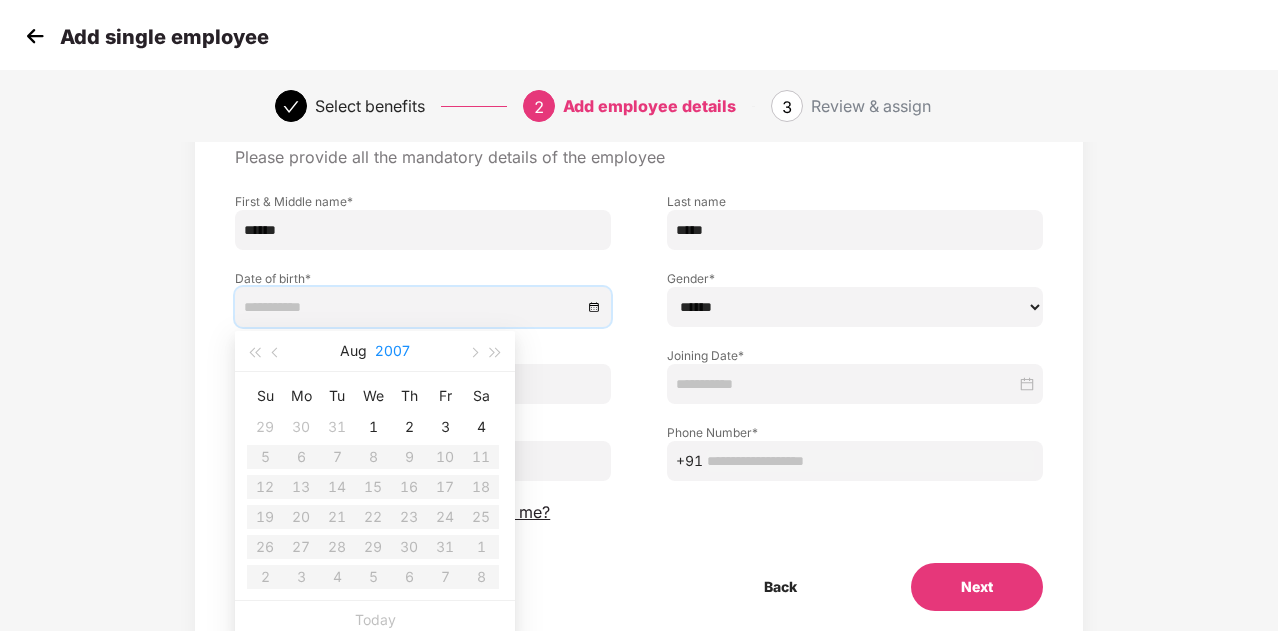 click on "2007" at bounding box center (392, 351) 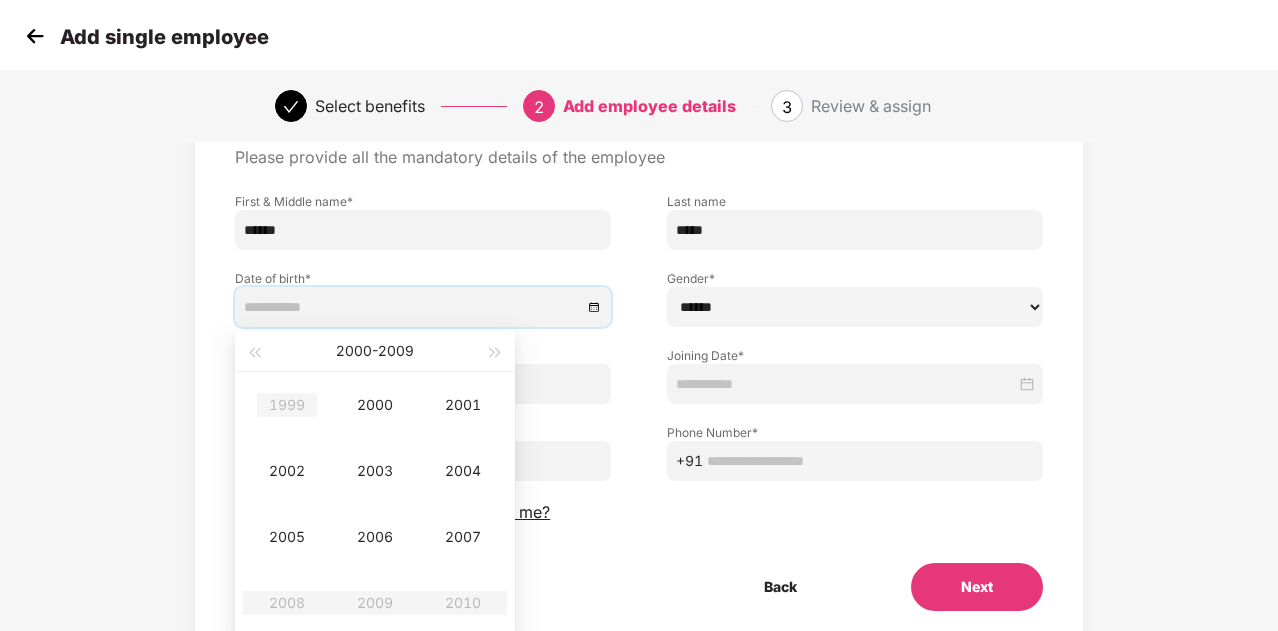 type on "**********" 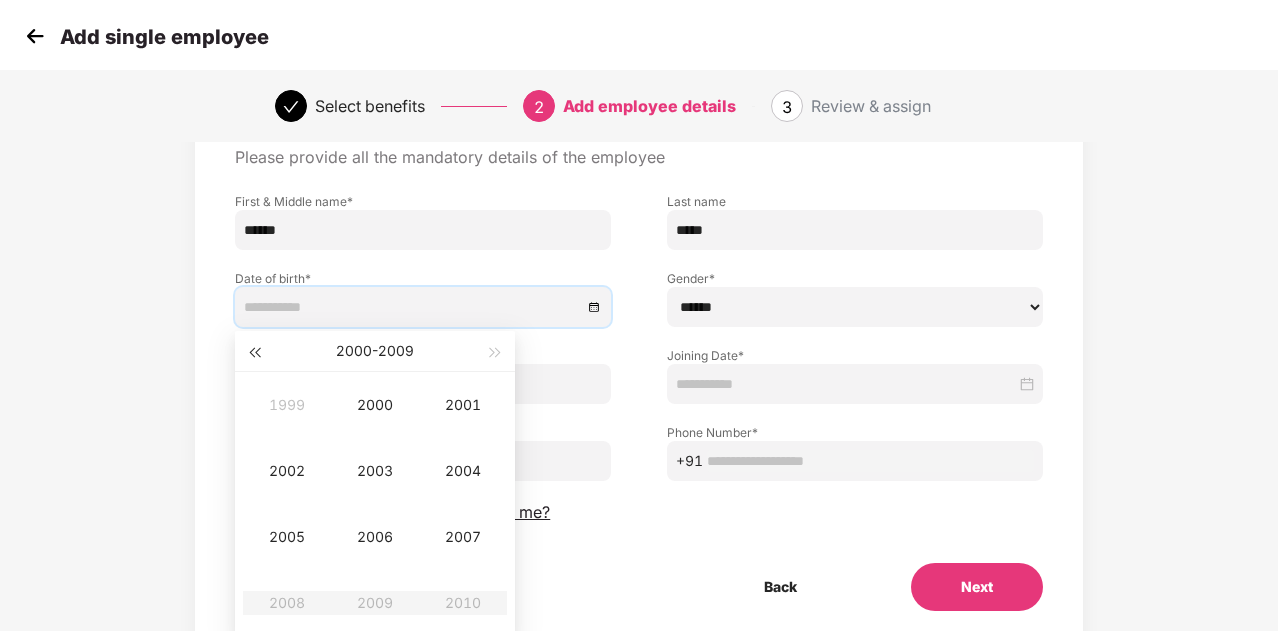 click at bounding box center (254, 353) 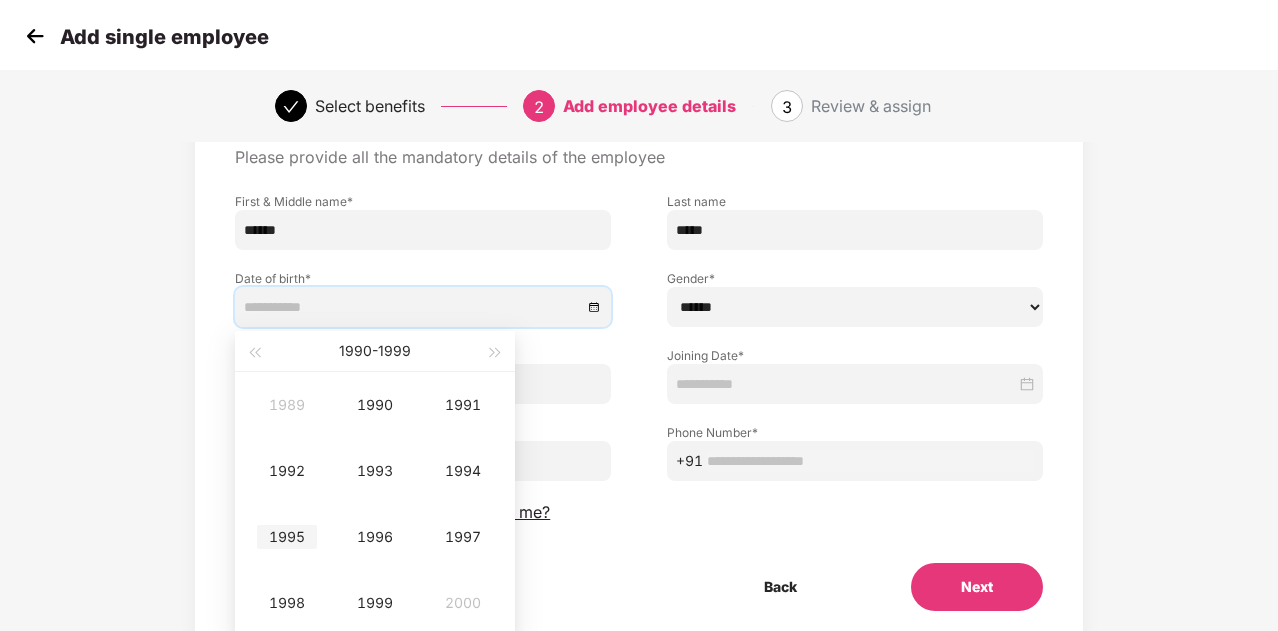 type on "**********" 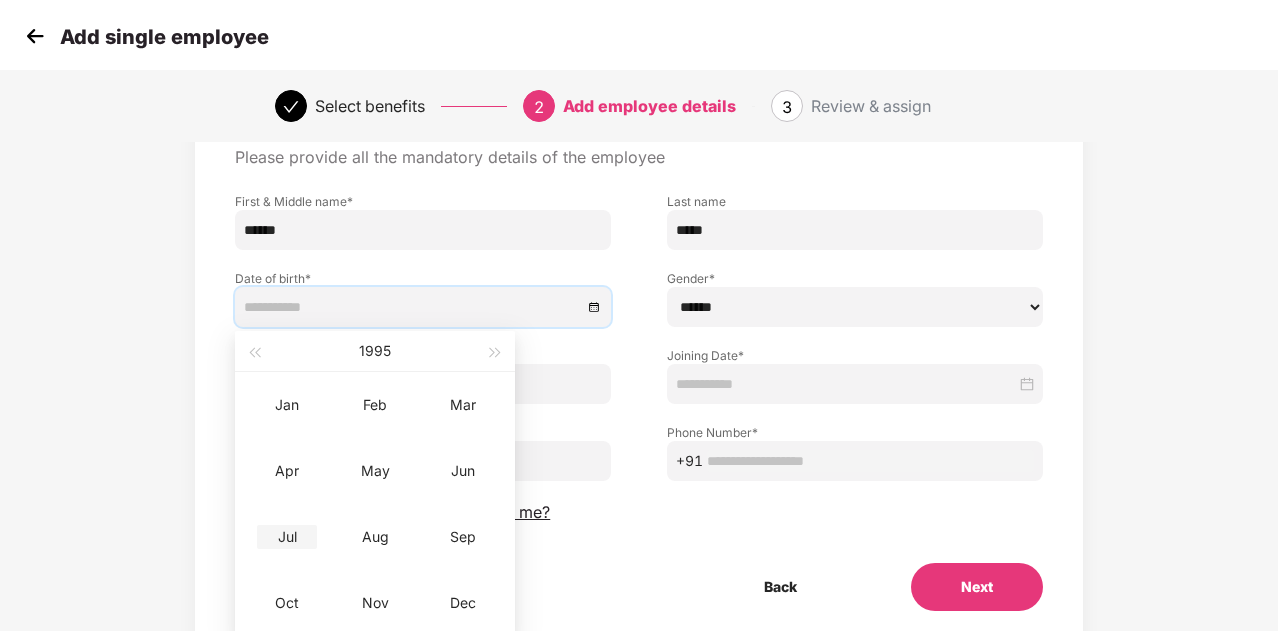 type on "**********" 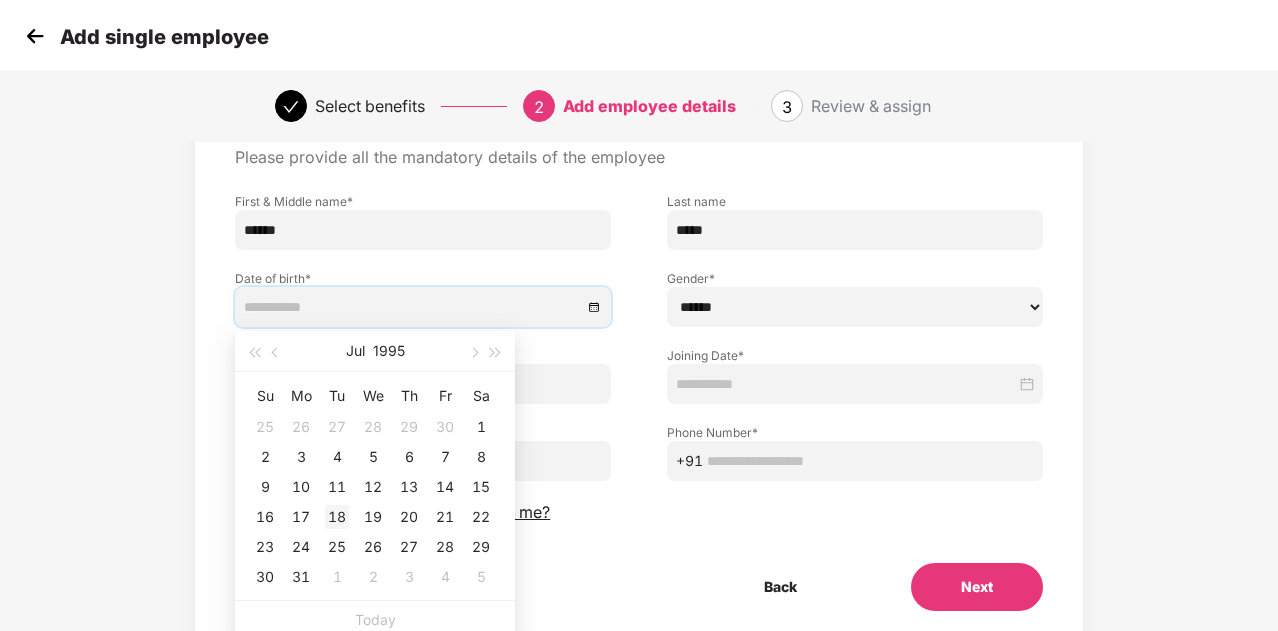 type on "**********" 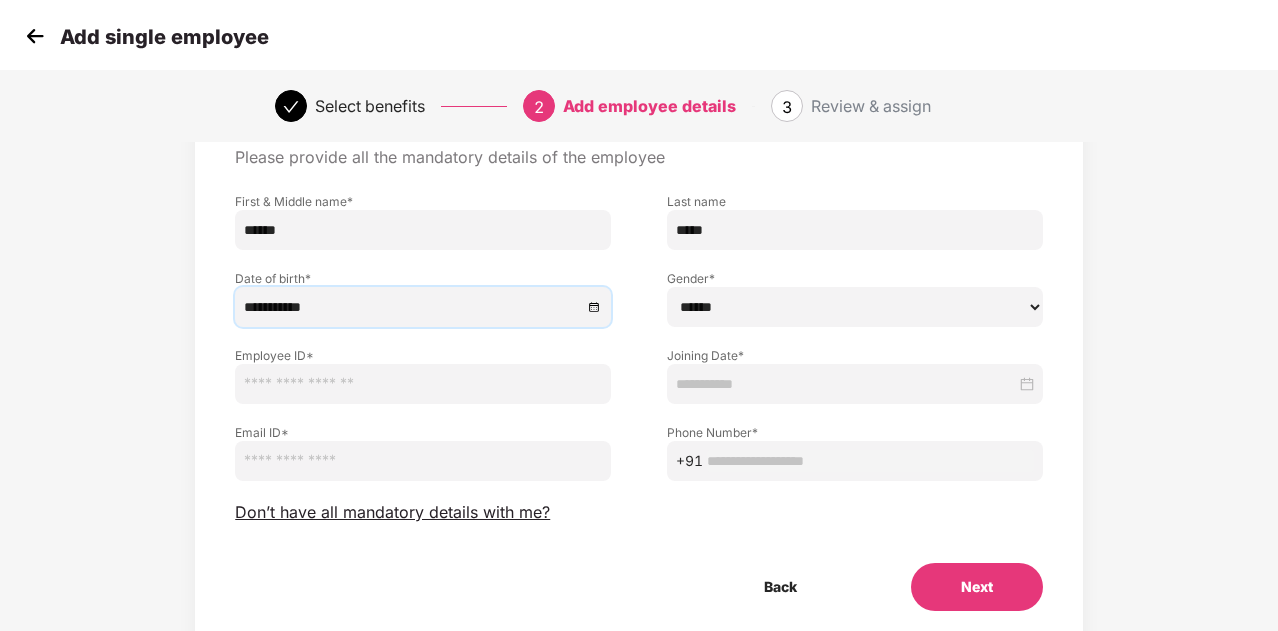 click at bounding box center [423, 384] 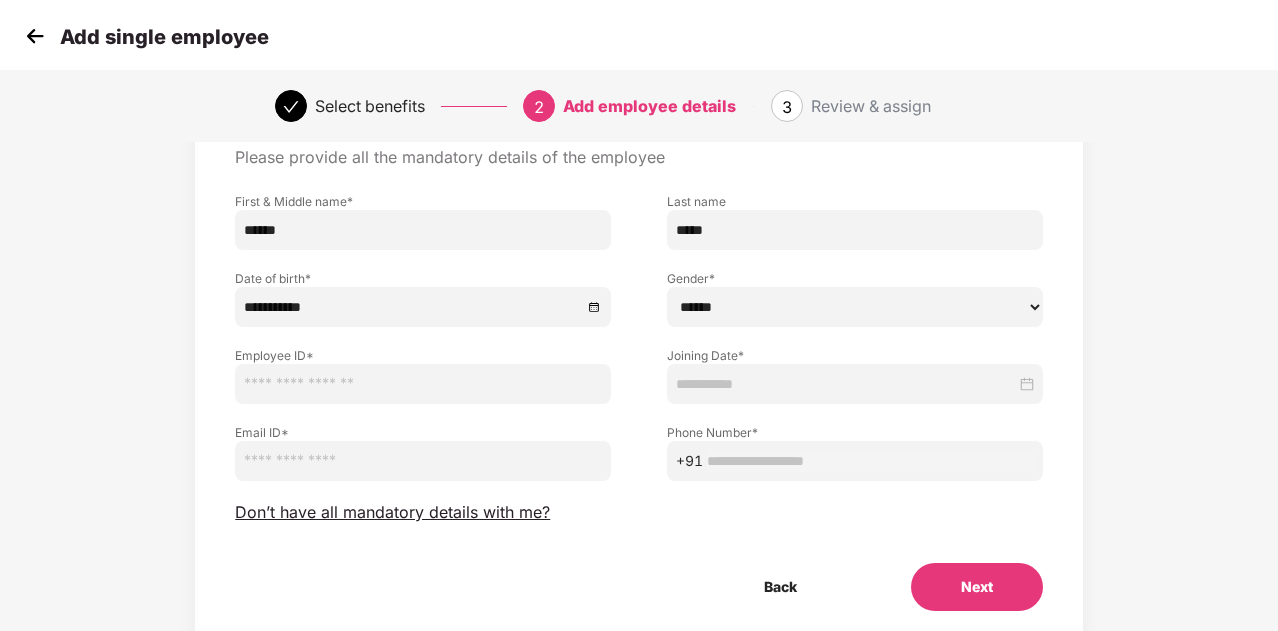 paste on "*****" 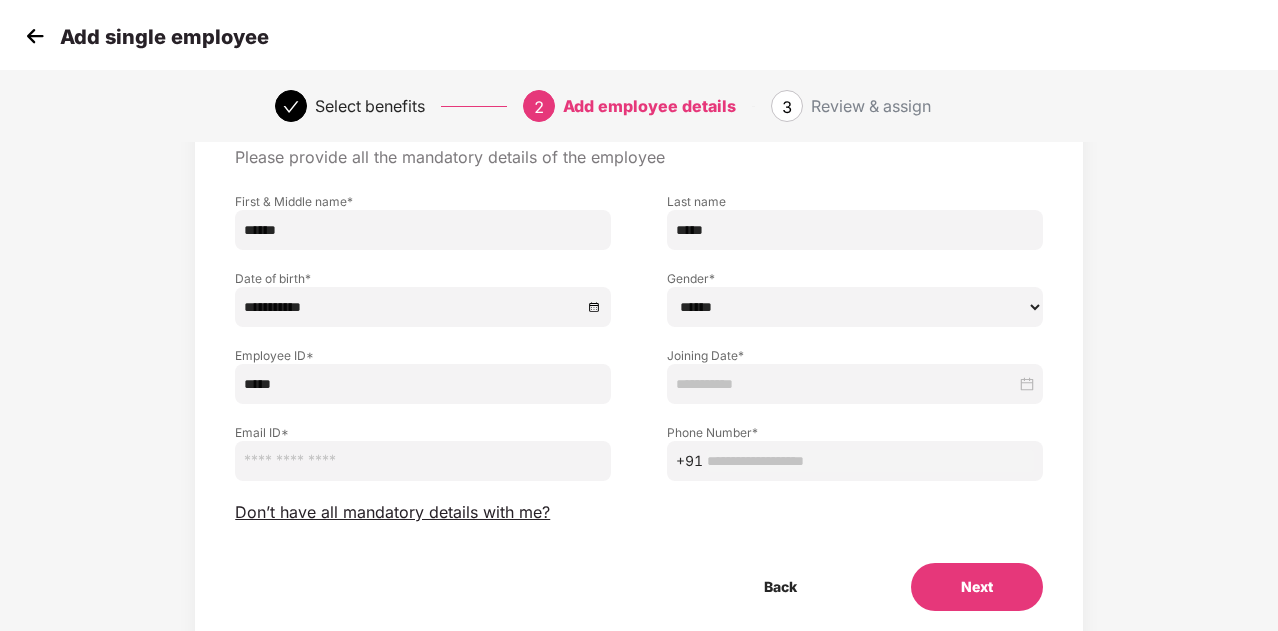 type on "*****" 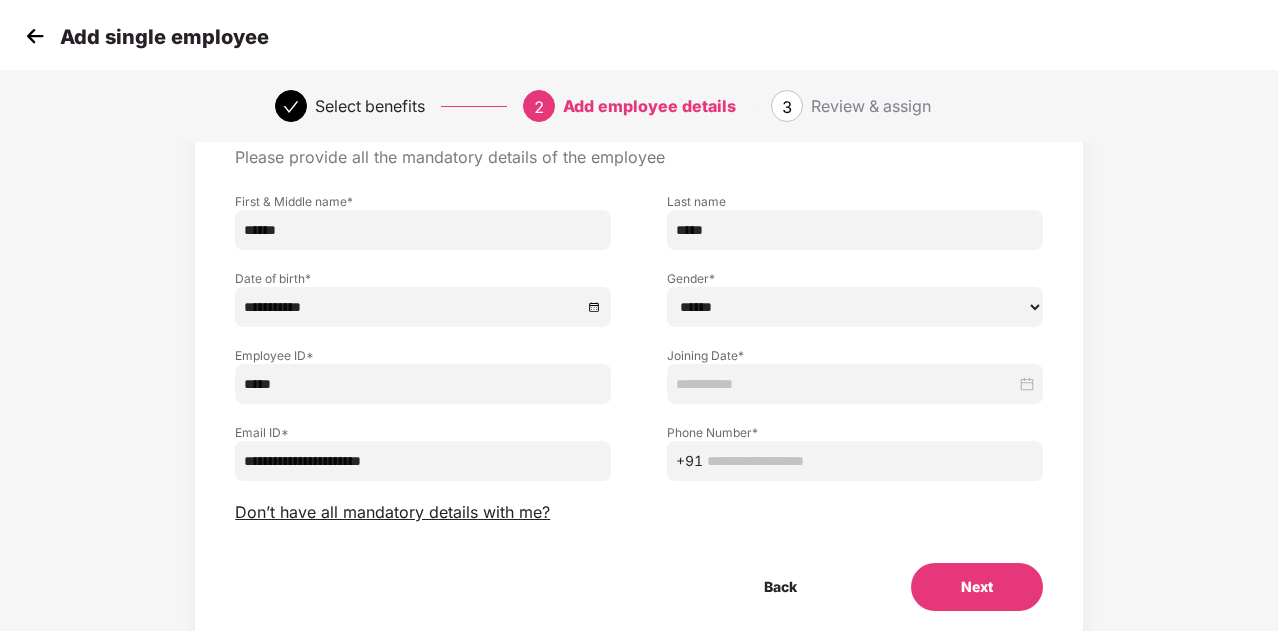 type on "**********" 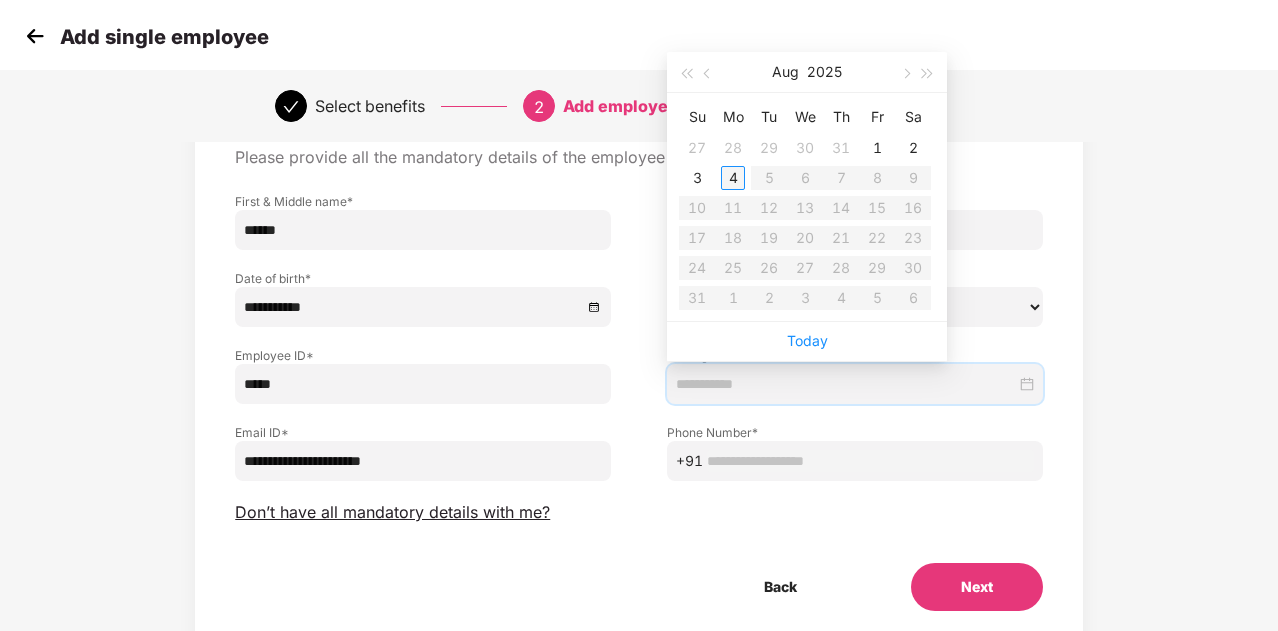 type on "**********" 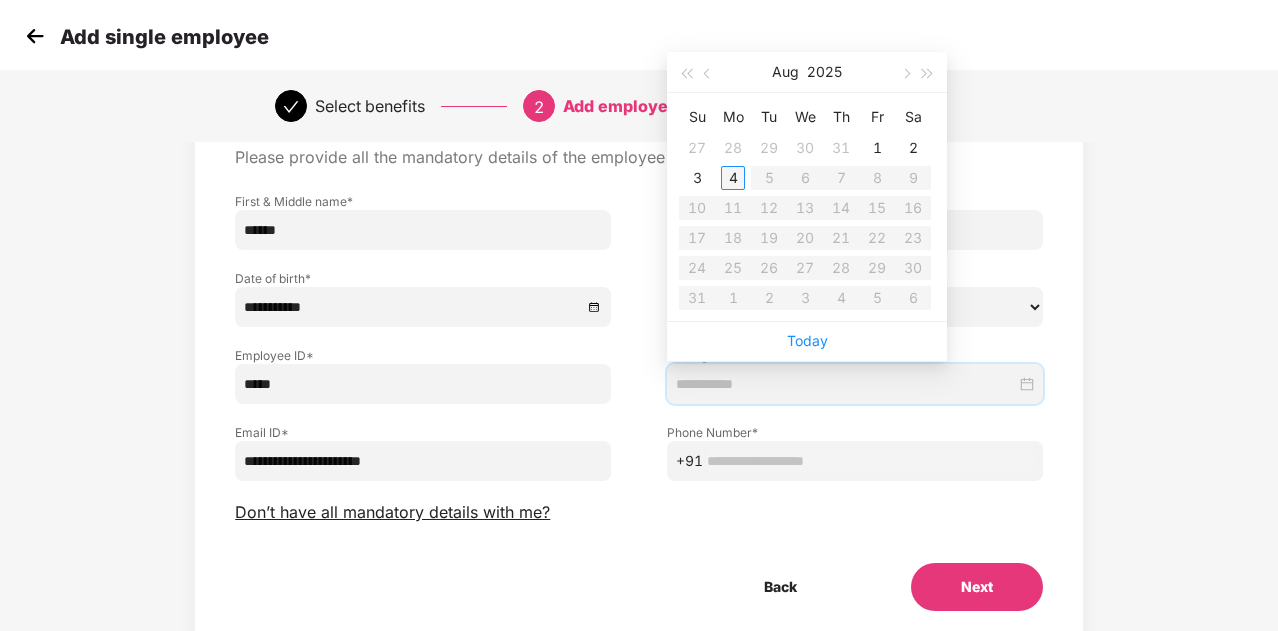 click on "4" at bounding box center (733, 178) 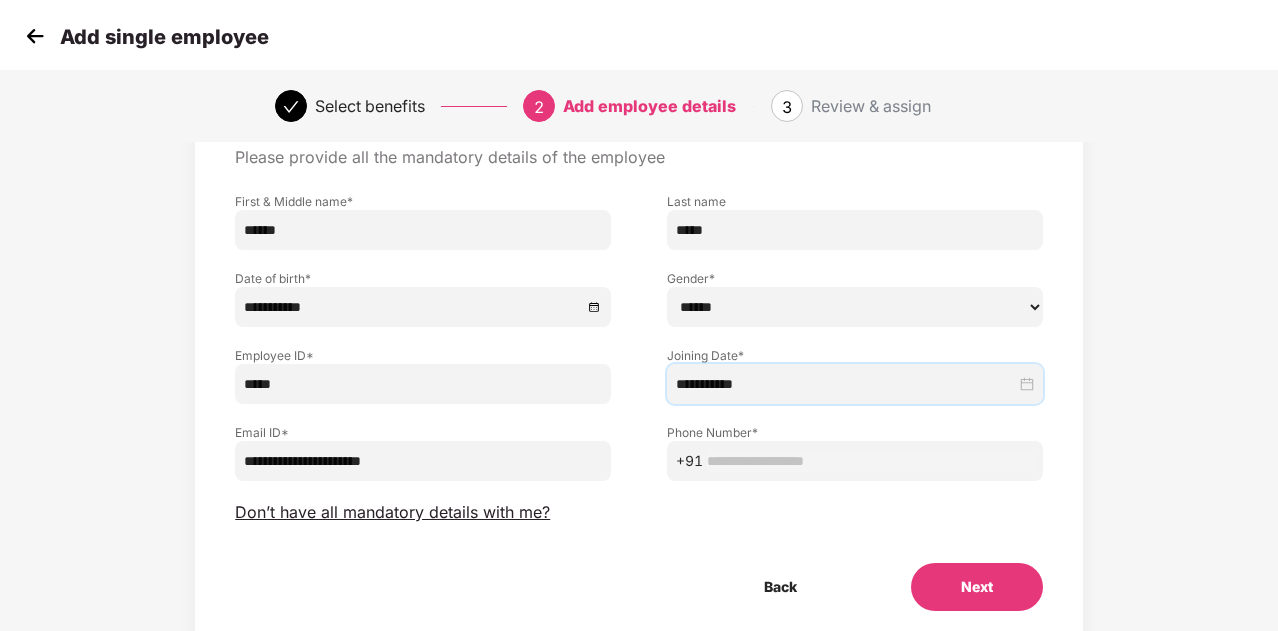 click on "+91" at bounding box center [855, 461] 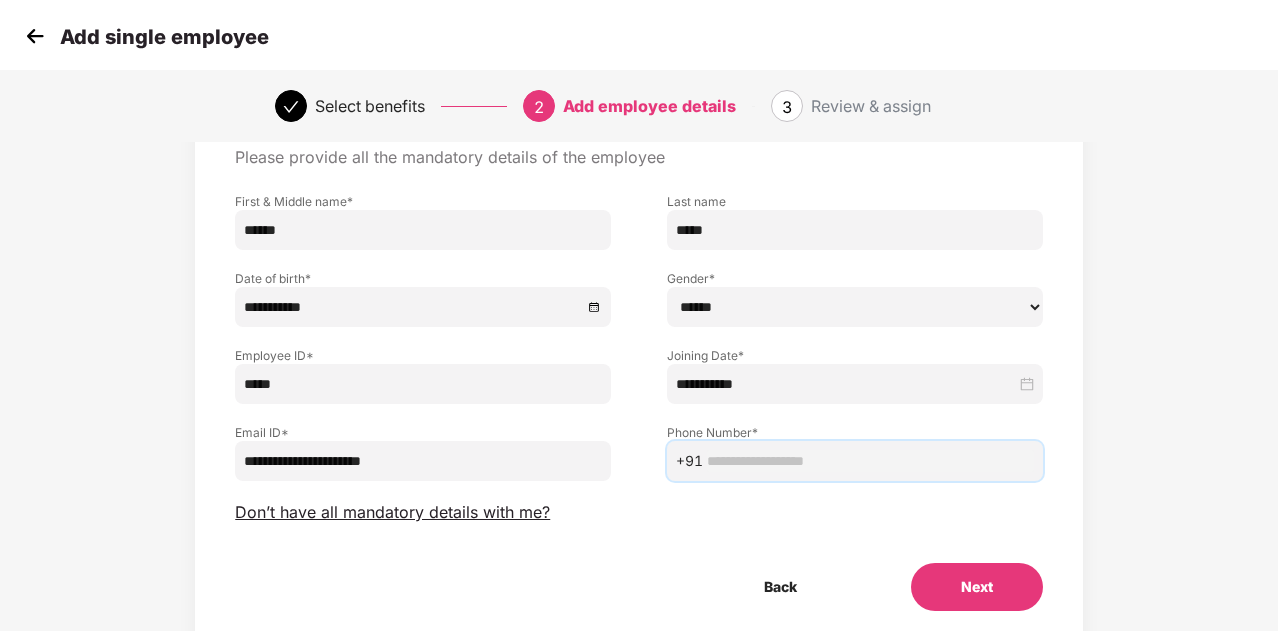paste on "**********" 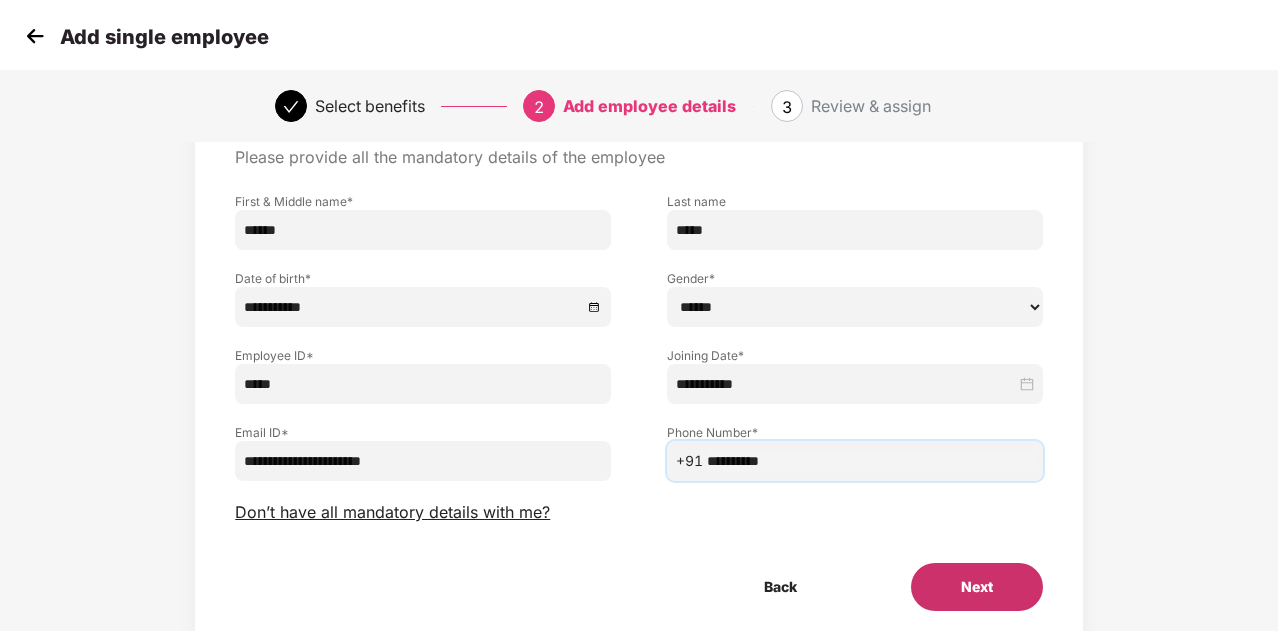 type on "**********" 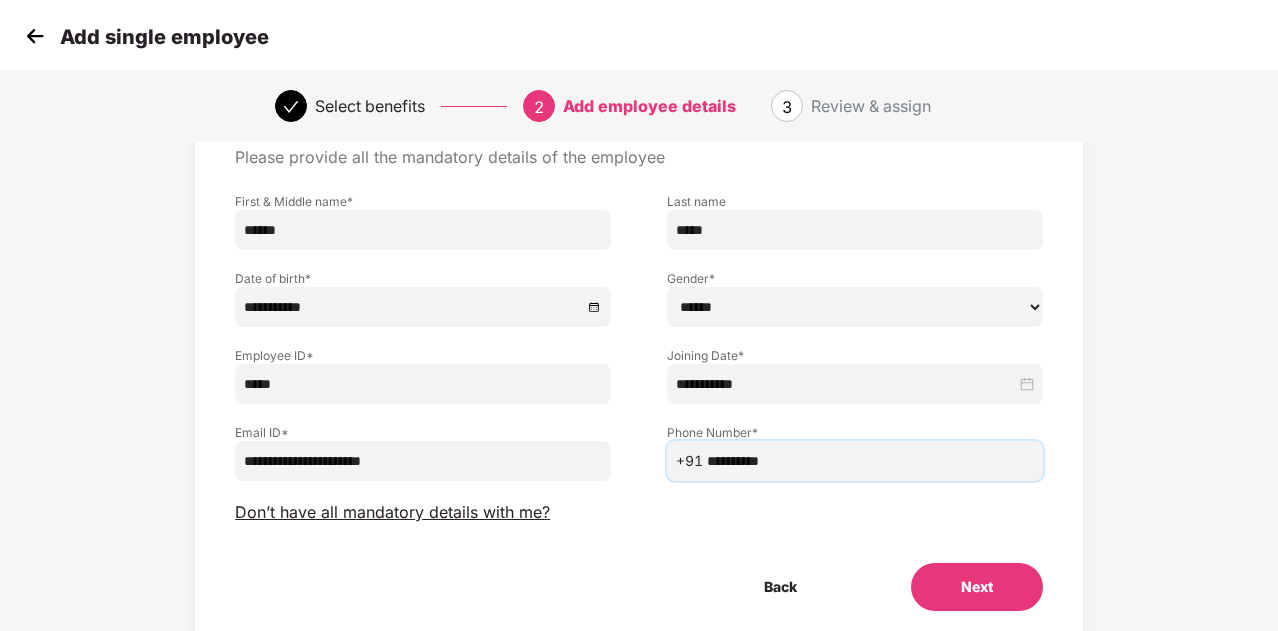 click on "Next" at bounding box center (977, 587) 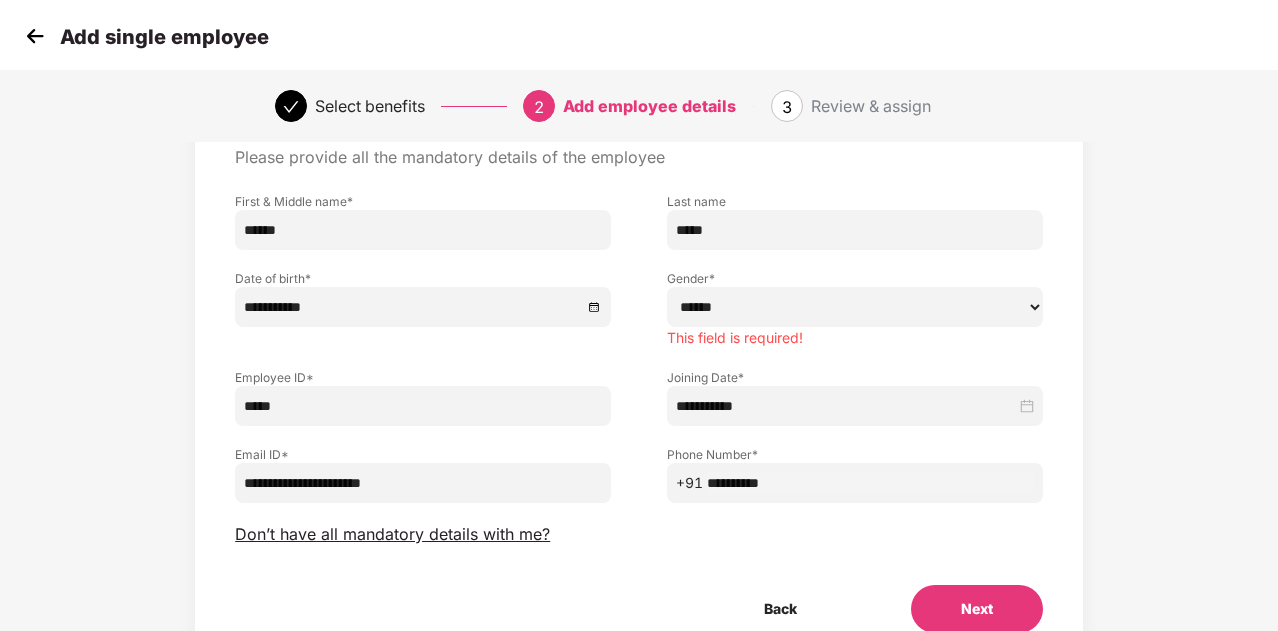 click on "****** **** ******" at bounding box center [855, 307] 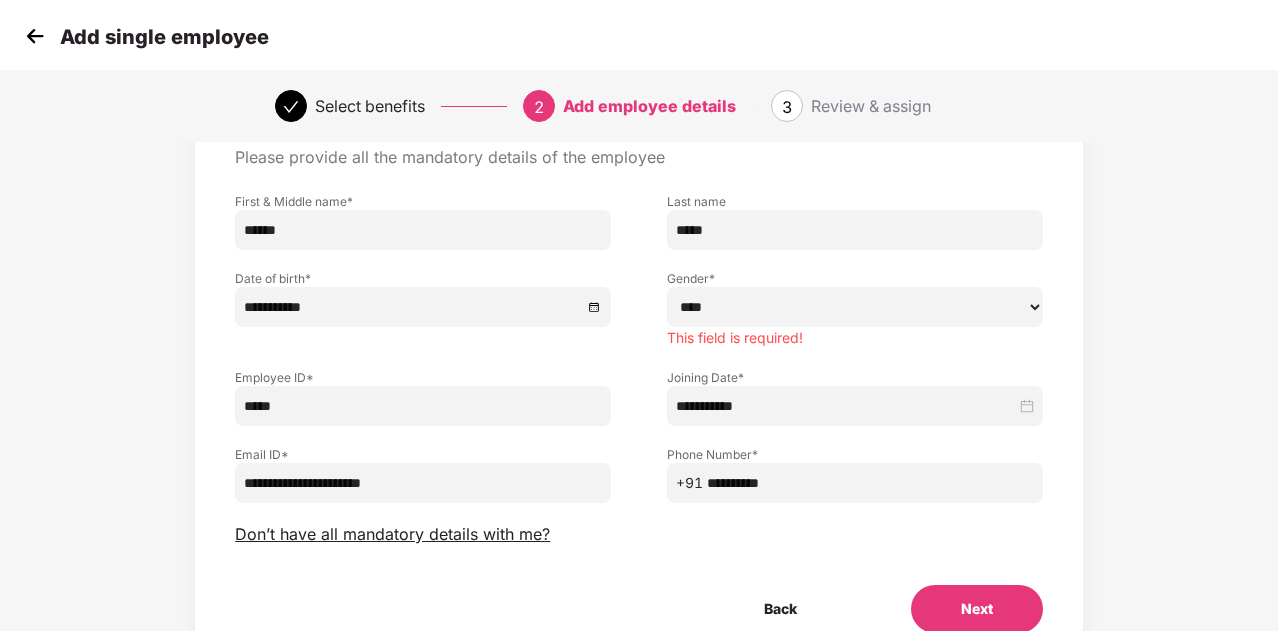 click on "****** **** ******" at bounding box center (855, 307) 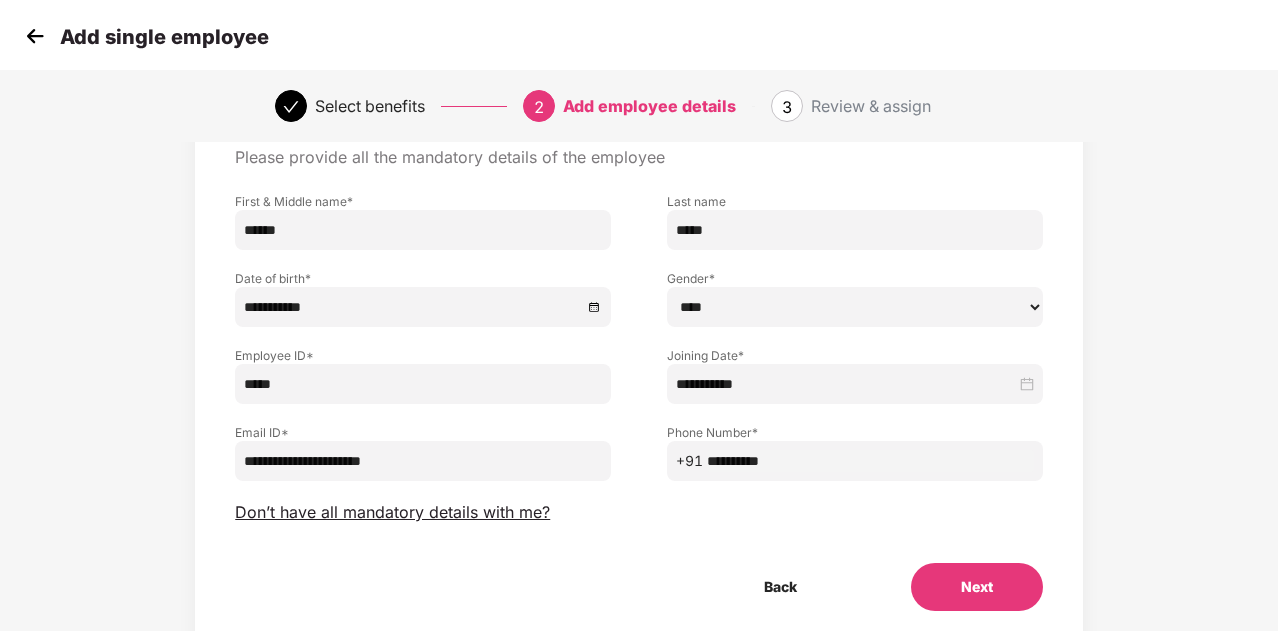 click on "Next" at bounding box center (977, 587) 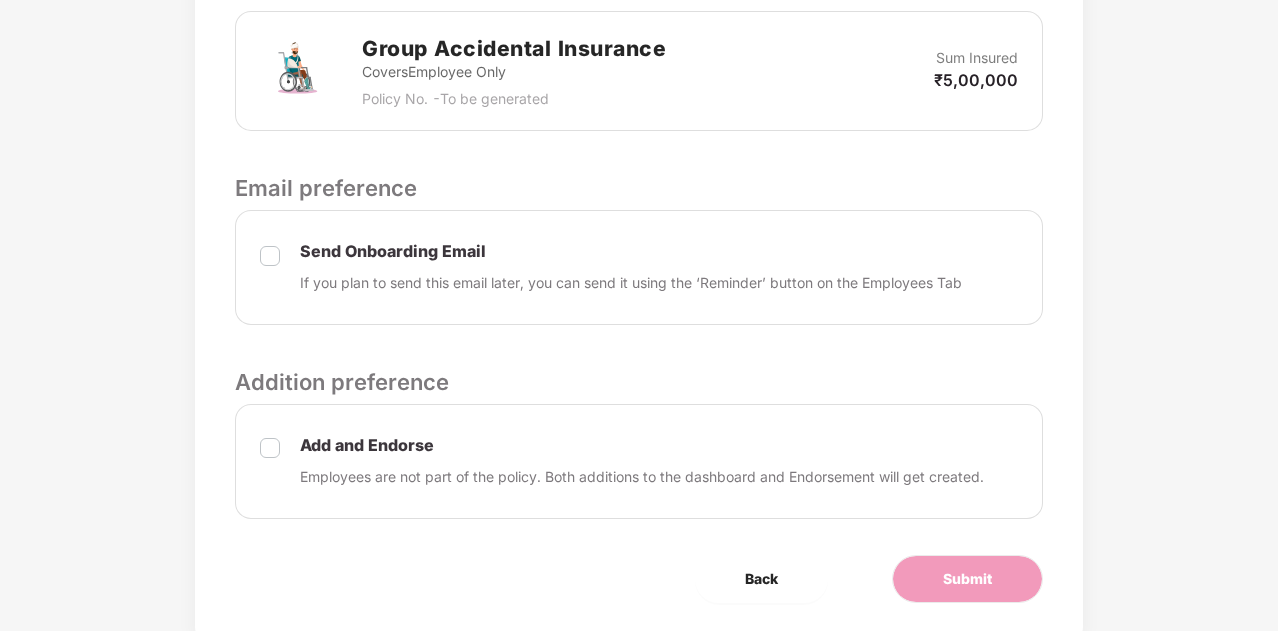 scroll, scrollTop: 945, scrollLeft: 0, axis: vertical 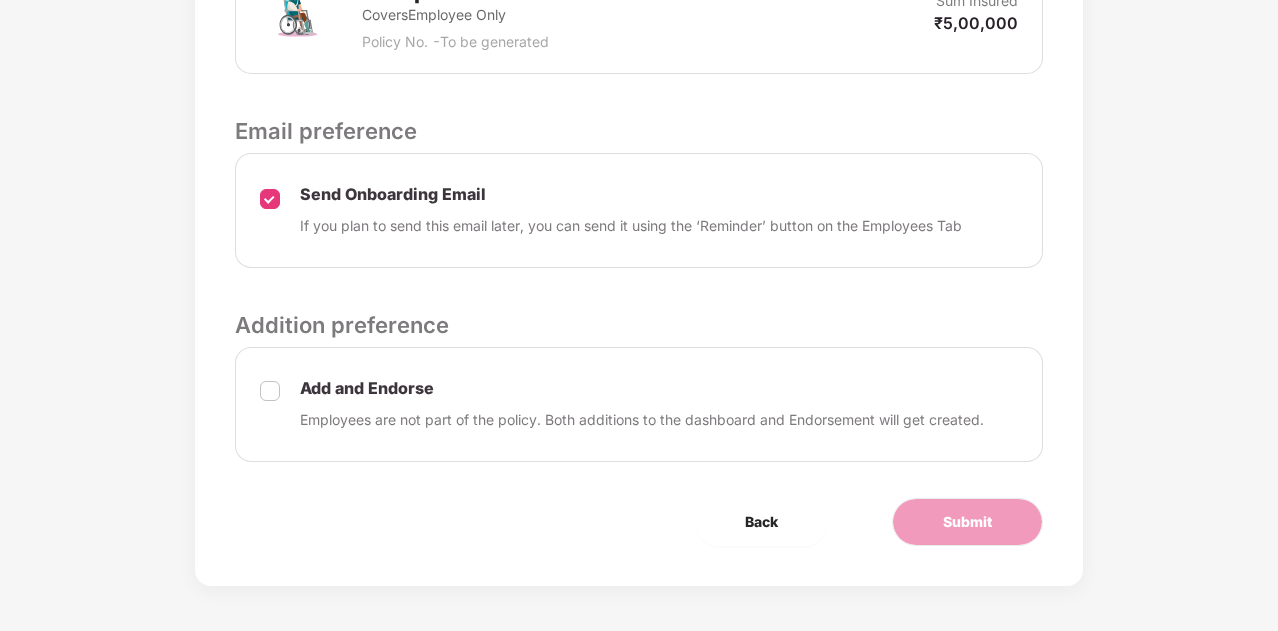 click at bounding box center (270, 404) 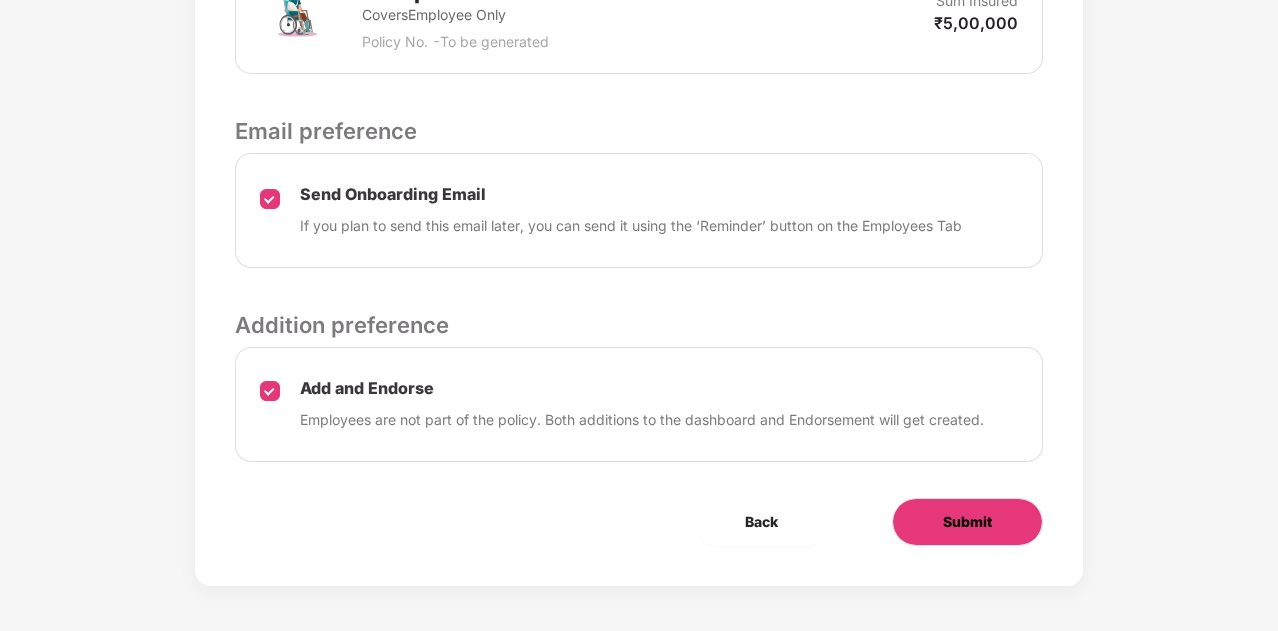 click on "Submit" at bounding box center [967, 522] 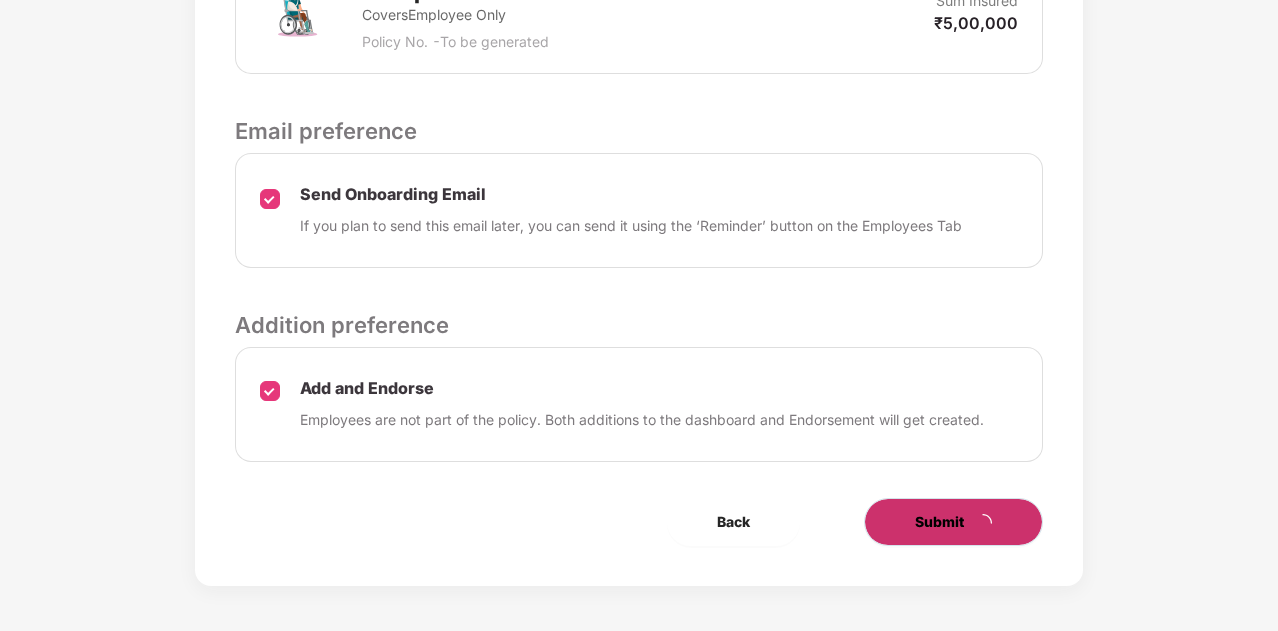 scroll, scrollTop: 0, scrollLeft: 0, axis: both 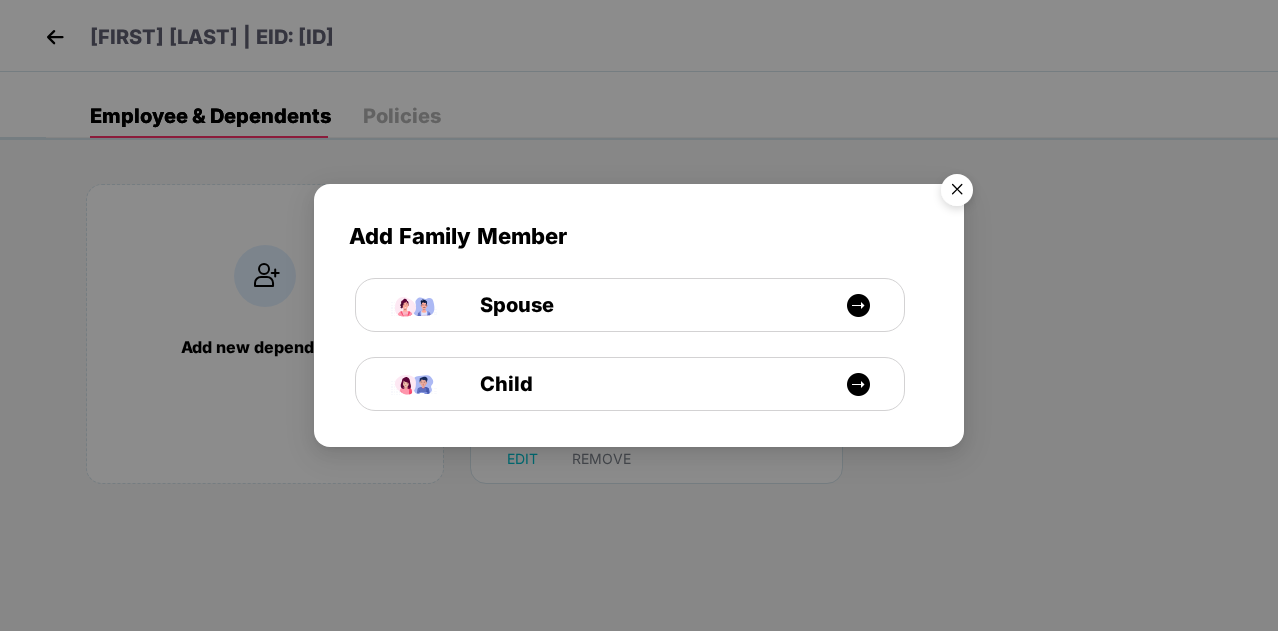 click at bounding box center [957, 193] 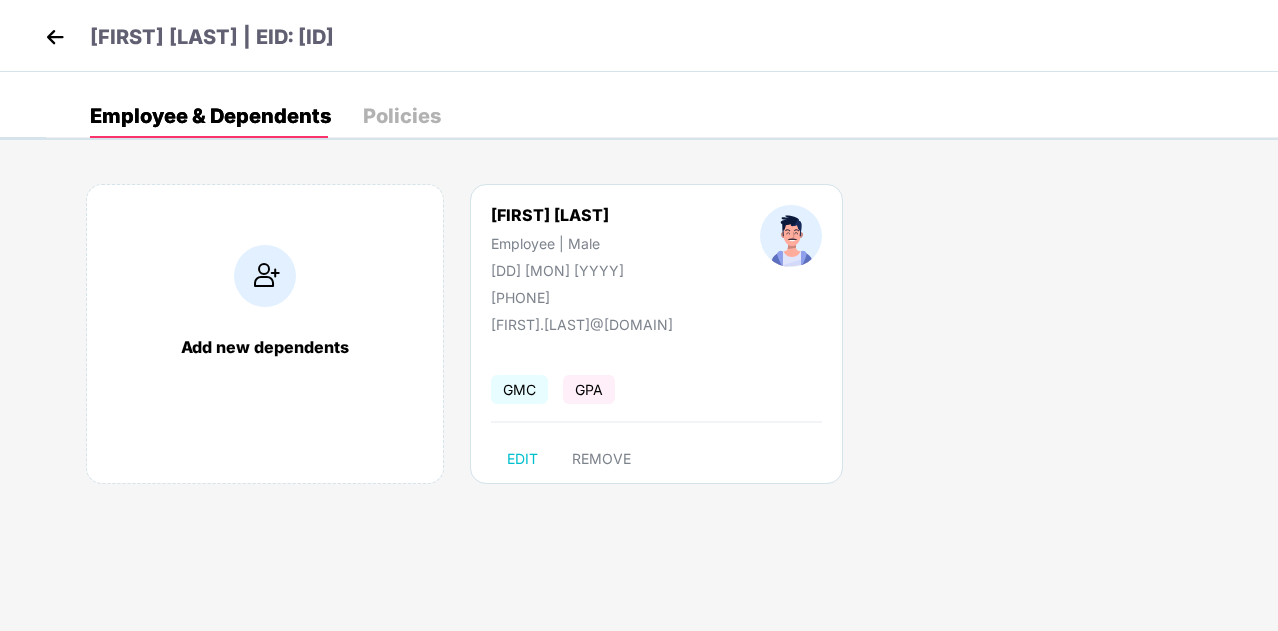 click at bounding box center [55, 37] 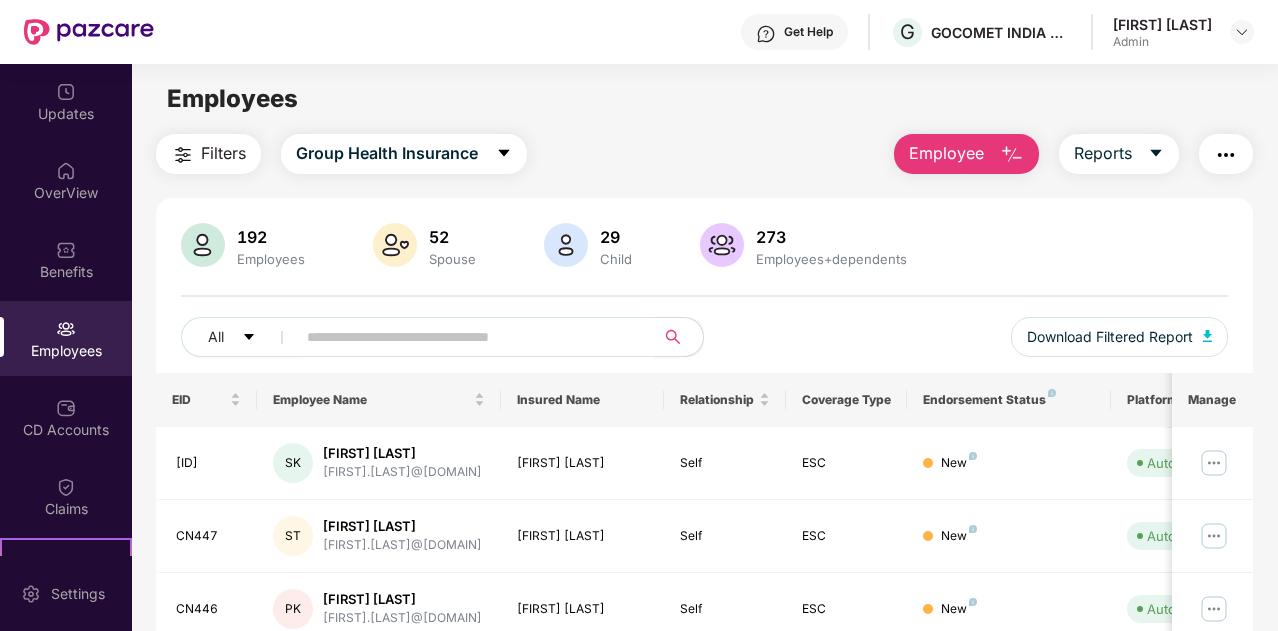 click on "Employee" at bounding box center [946, 153] 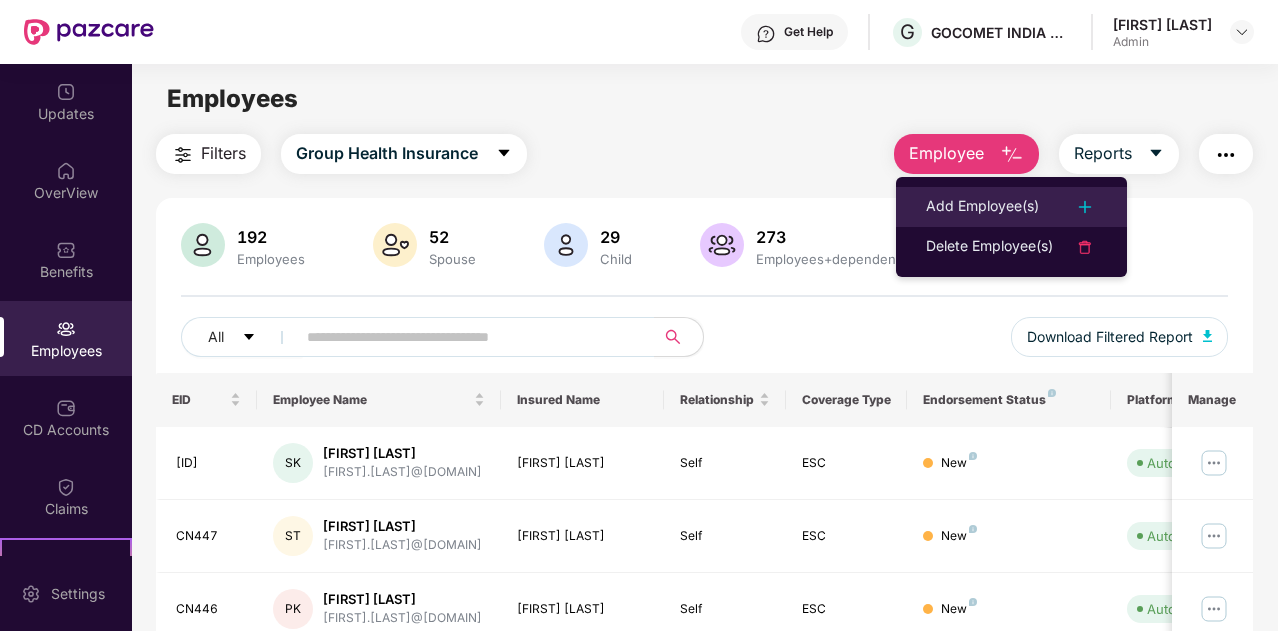 click on "Add Employee(s)" at bounding box center [982, 207] 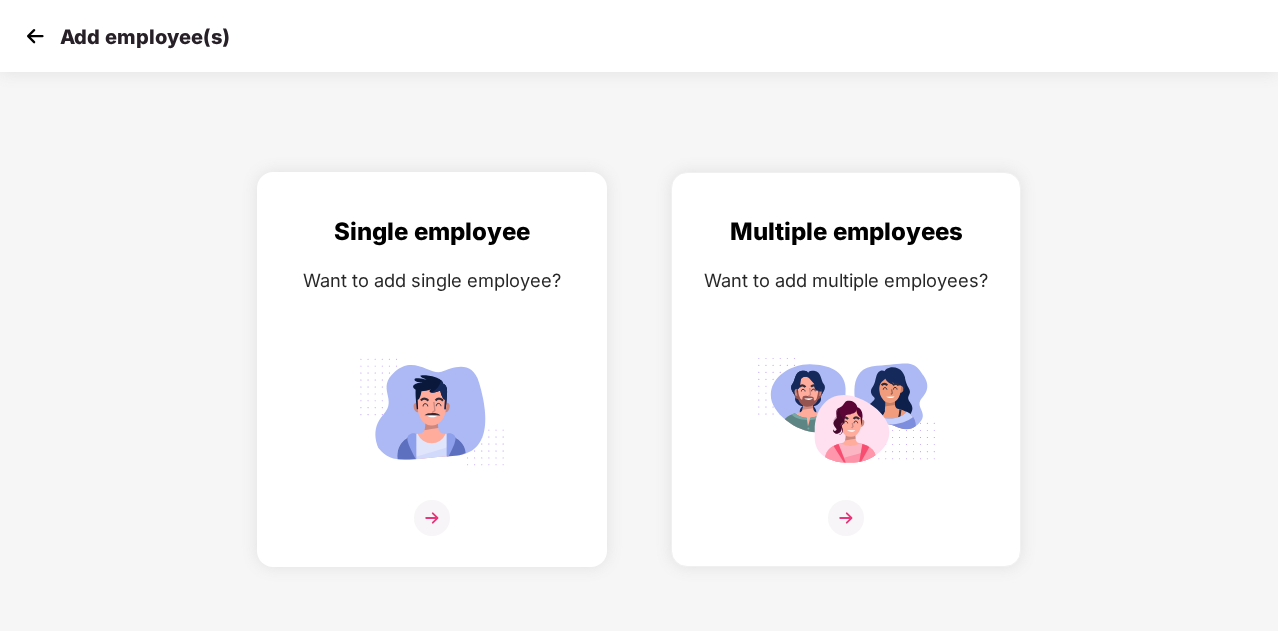 click on "Single employee Want to add single employee?" at bounding box center (432, 387) 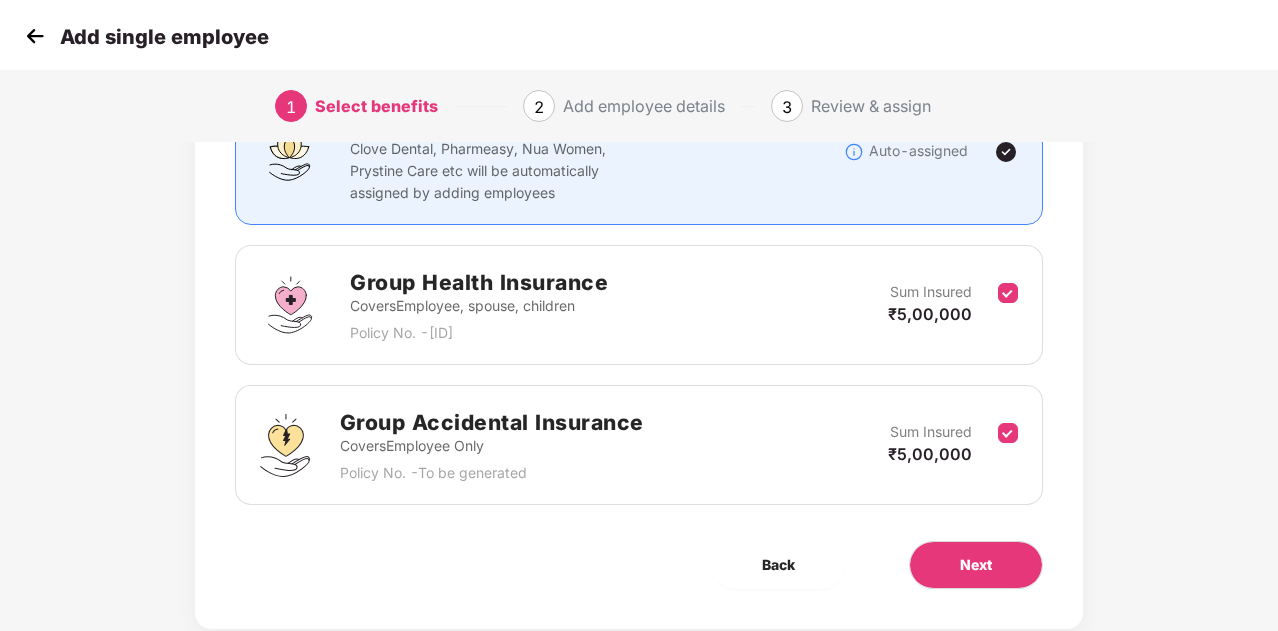 scroll, scrollTop: 246, scrollLeft: 0, axis: vertical 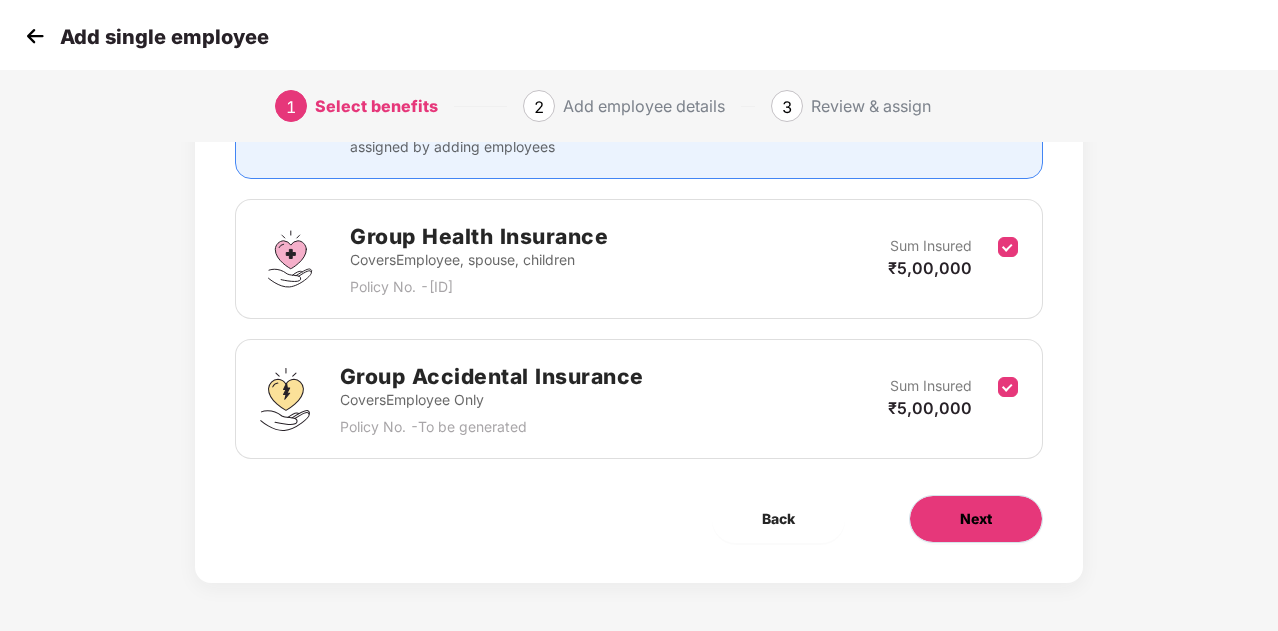 click on "Next" at bounding box center (976, 519) 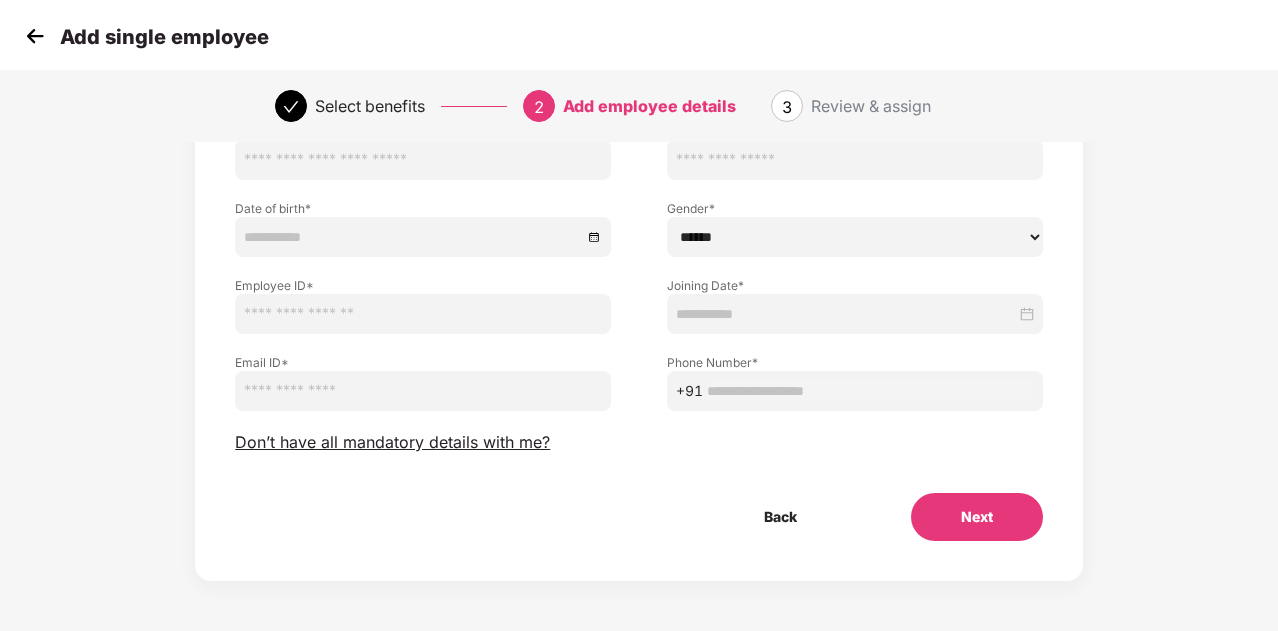 scroll, scrollTop: 0, scrollLeft: 0, axis: both 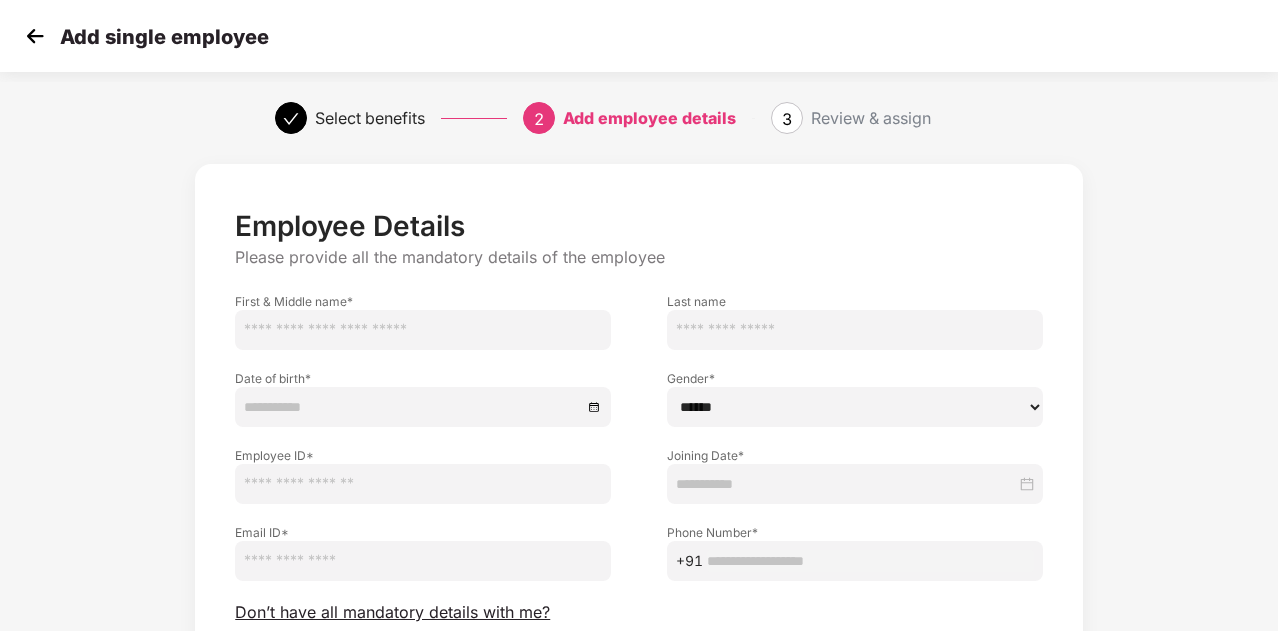 click at bounding box center (423, 330) 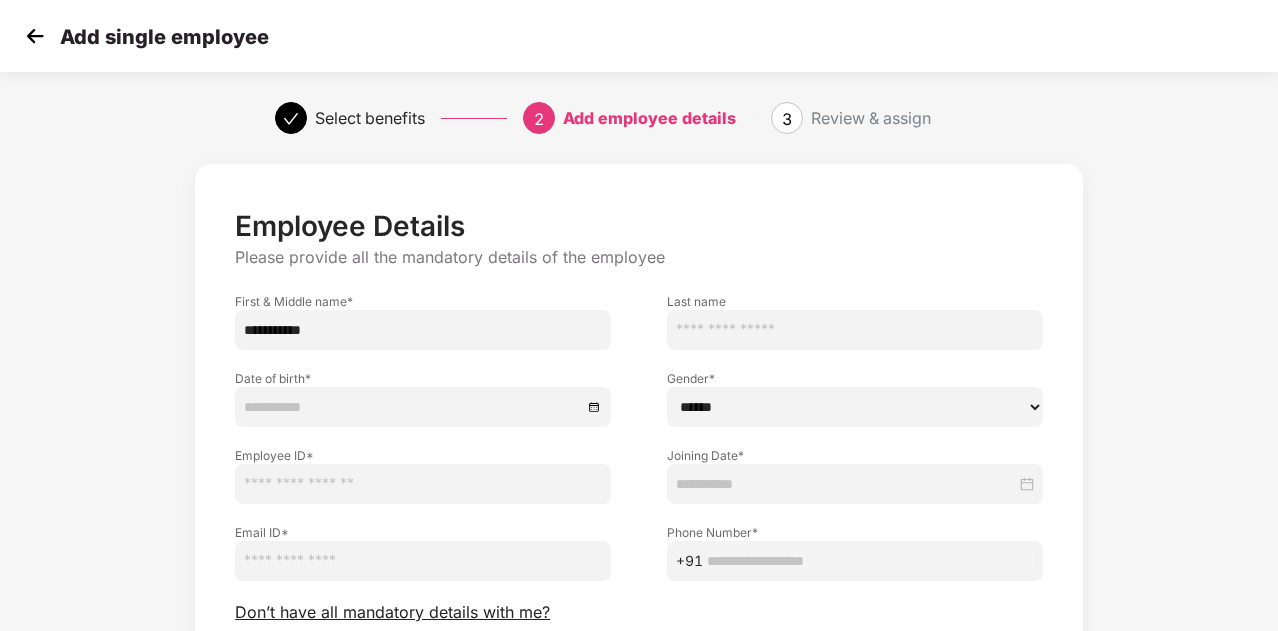 click on "**********" at bounding box center (423, 330) 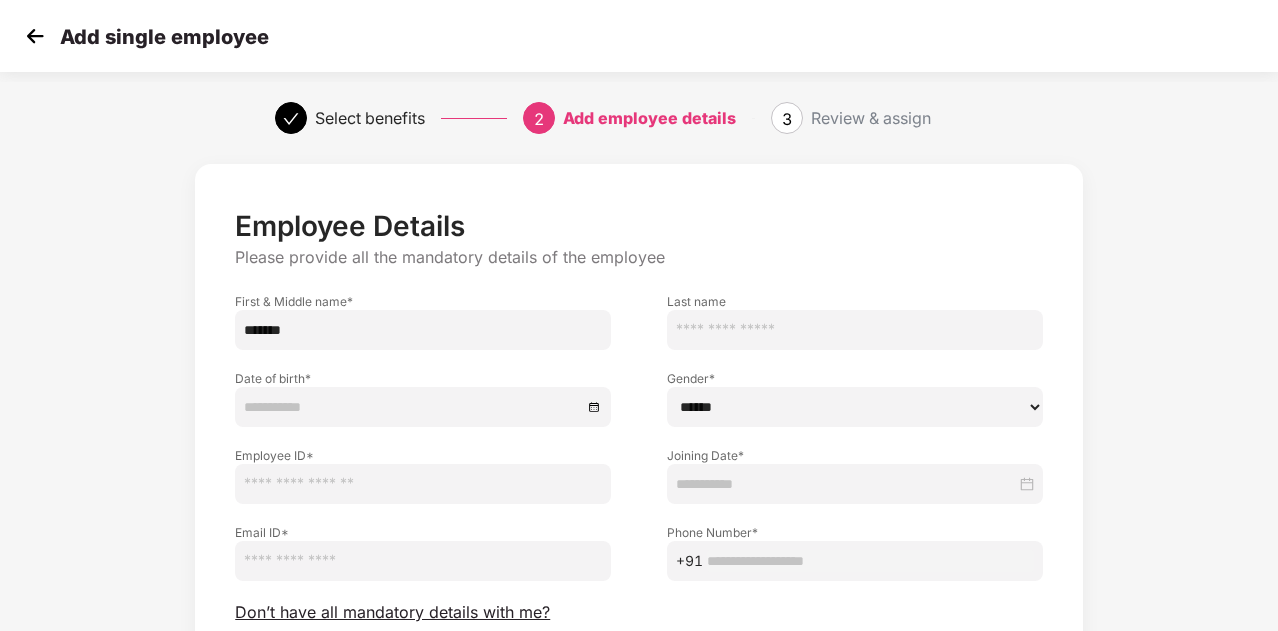 type on "******" 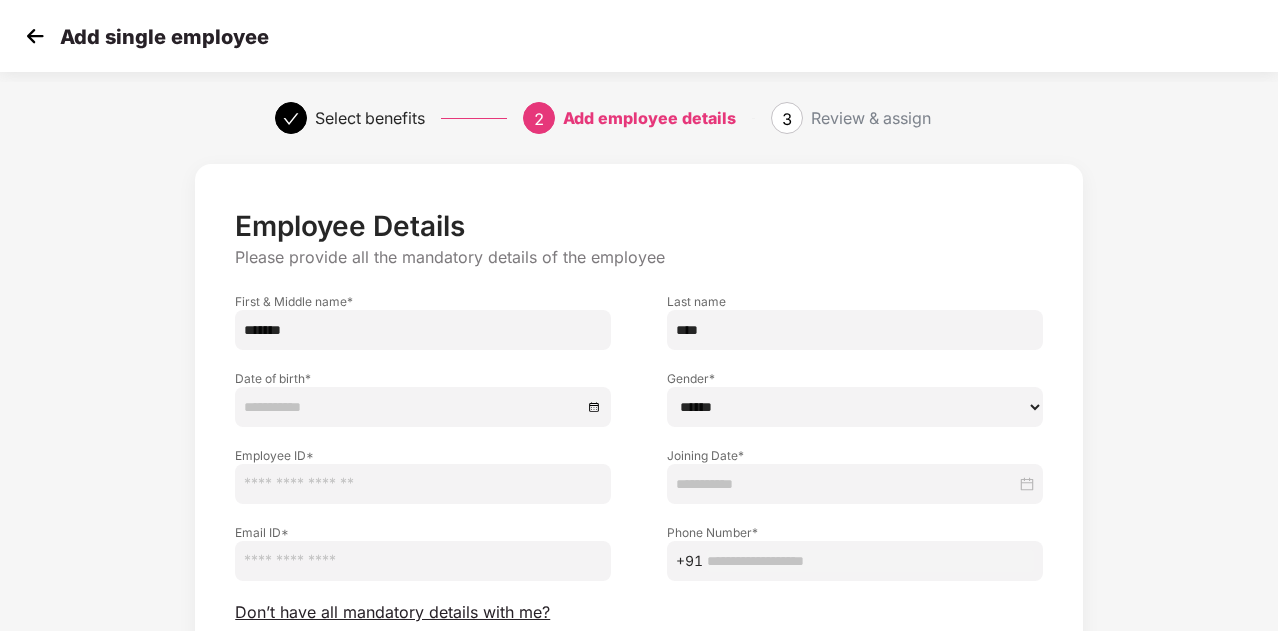 type on "****" 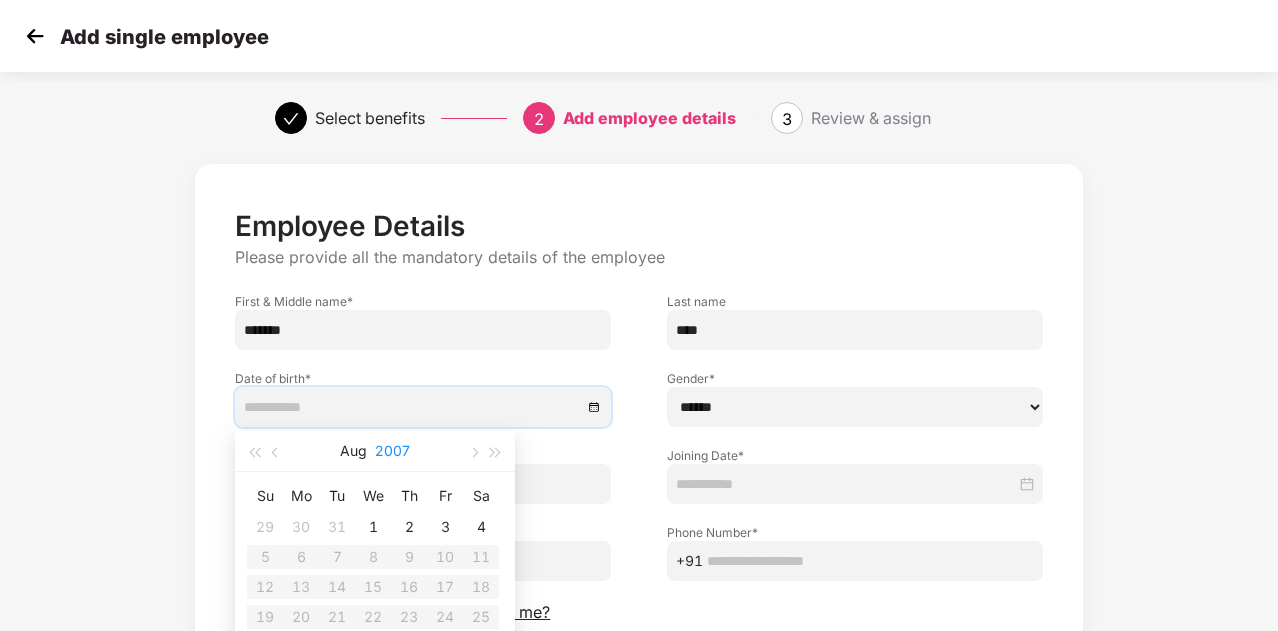 click on "2007" at bounding box center (392, 451) 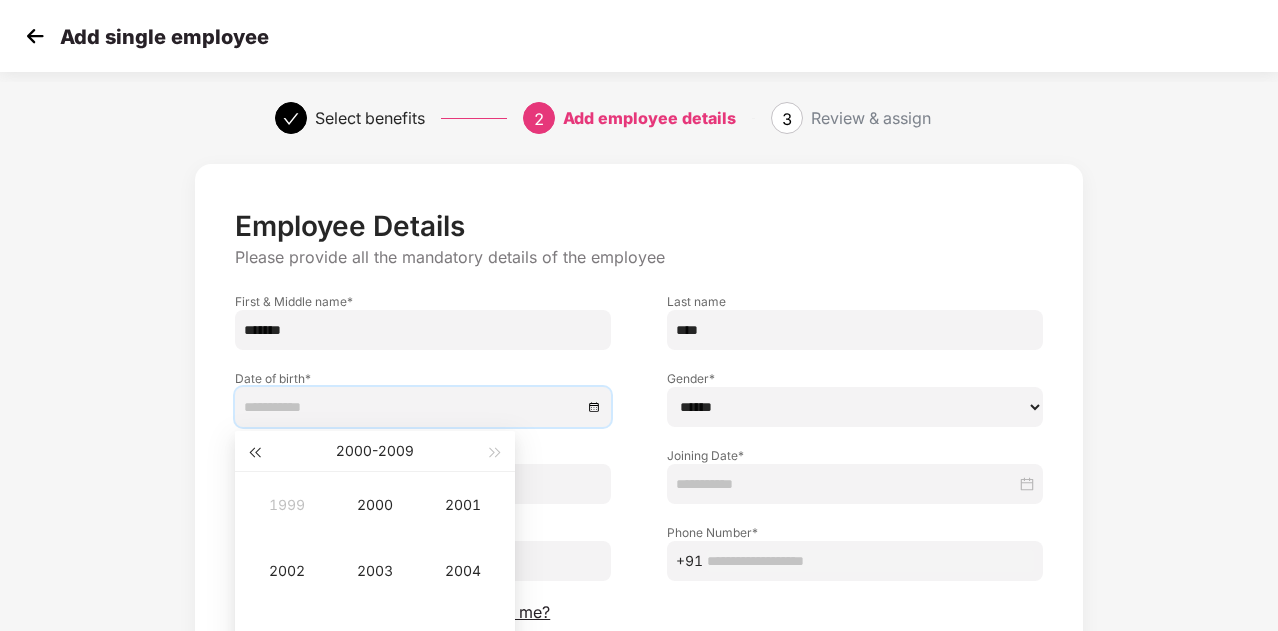 click at bounding box center [254, 453] 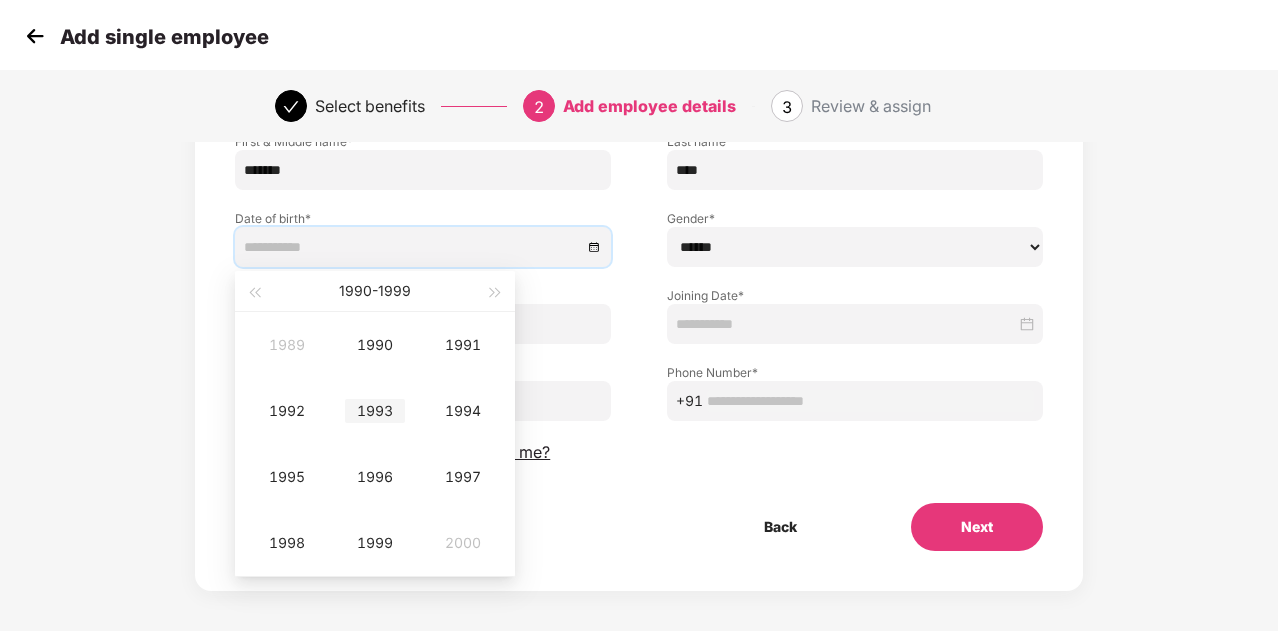 scroll, scrollTop: 170, scrollLeft: 0, axis: vertical 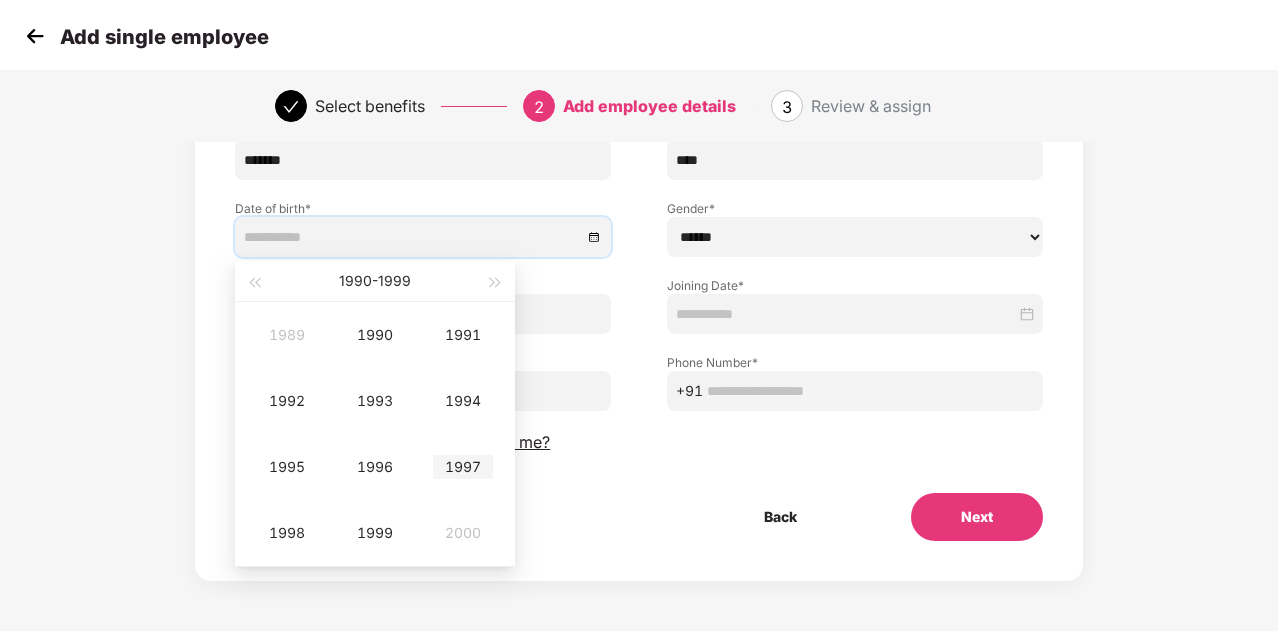 type on "**********" 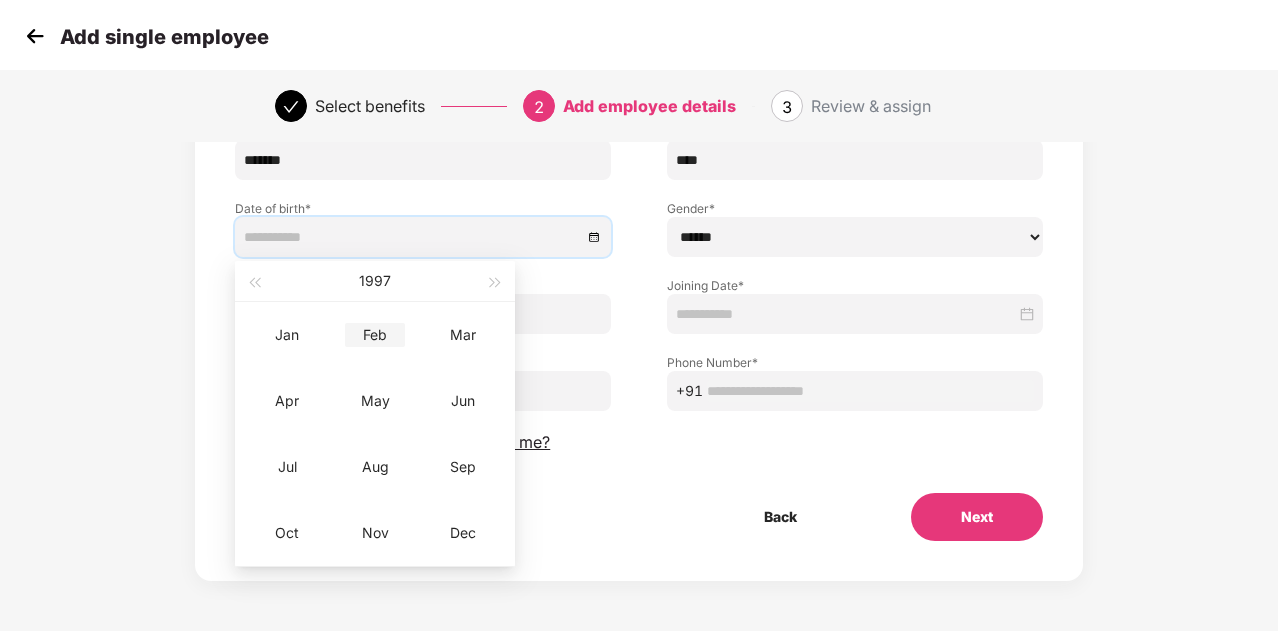 type on "**********" 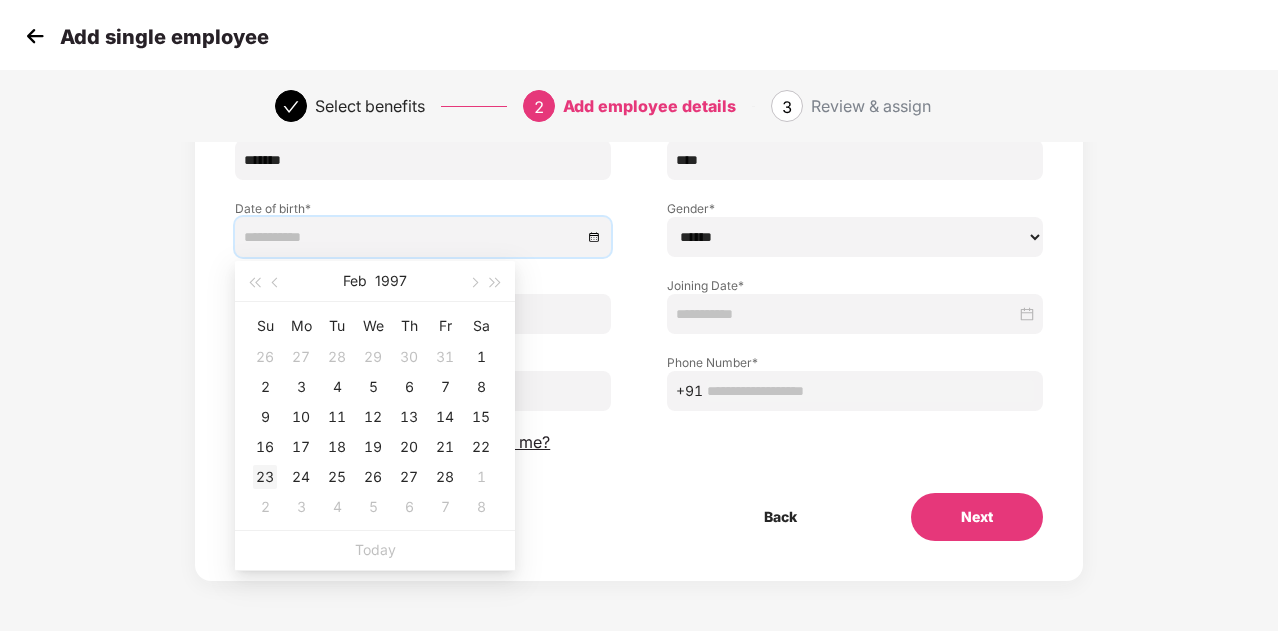 type on "**********" 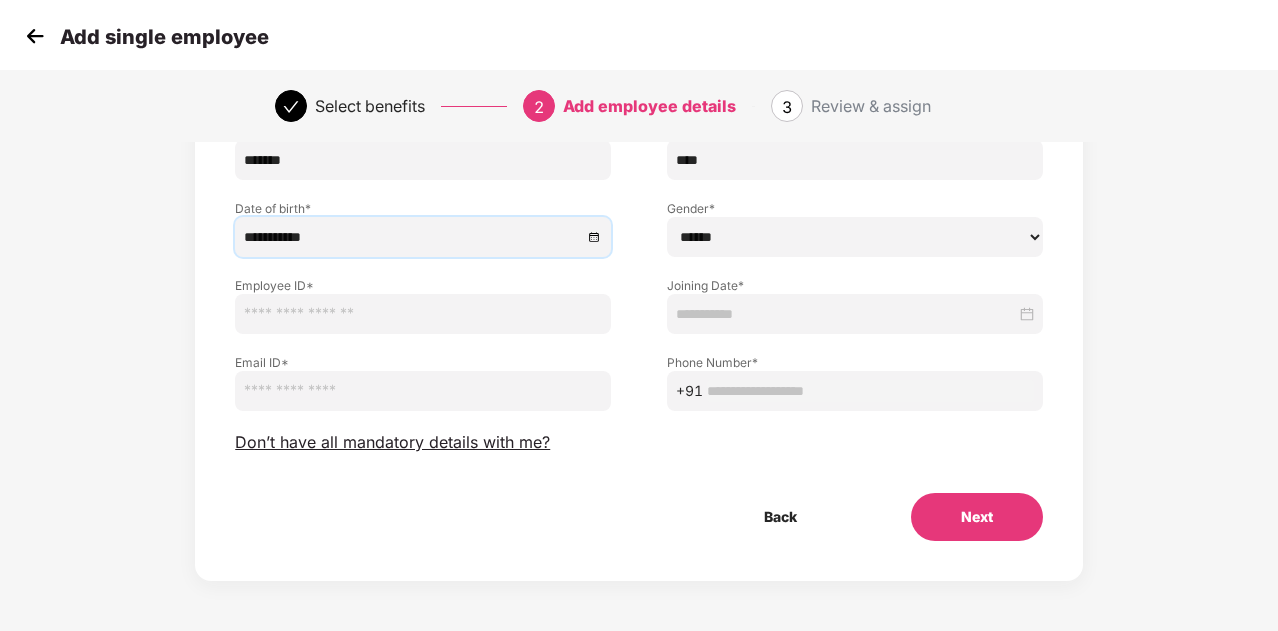 click at bounding box center (423, 391) 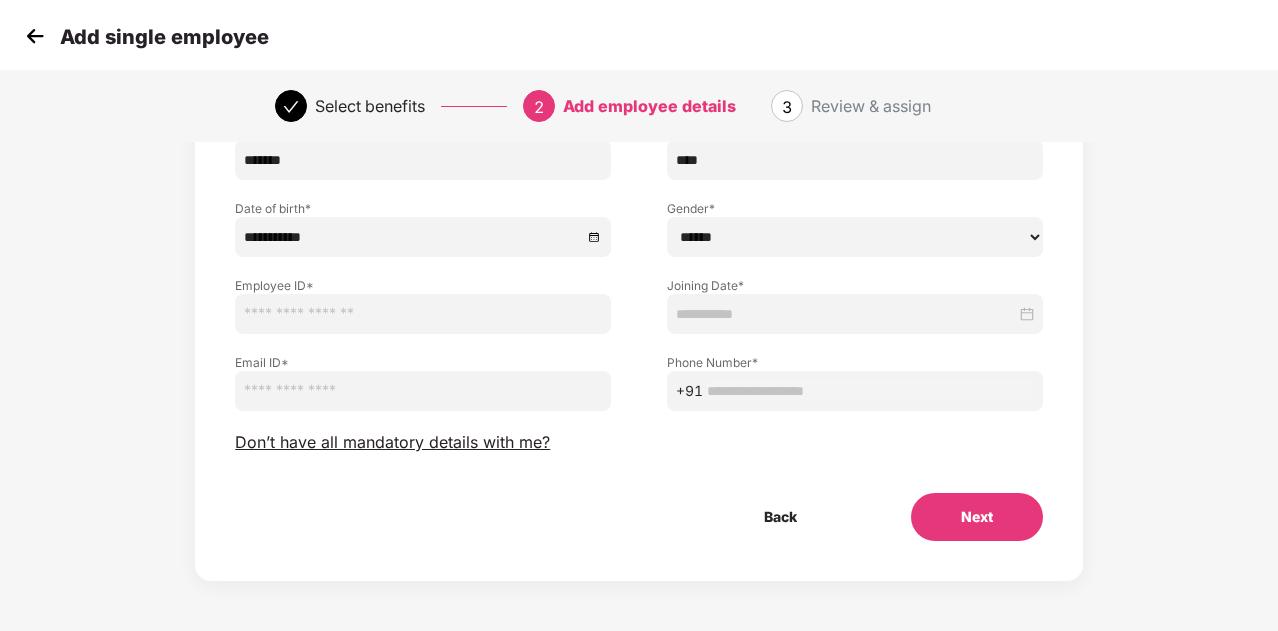 click at bounding box center (423, 314) 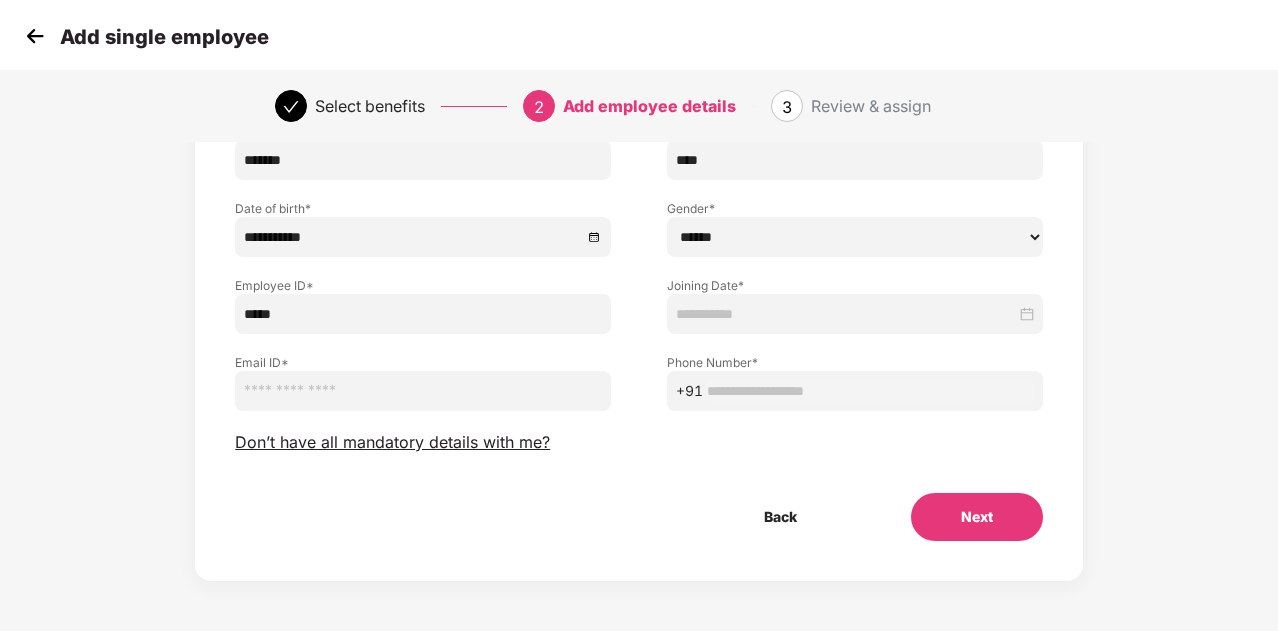 type on "*****" 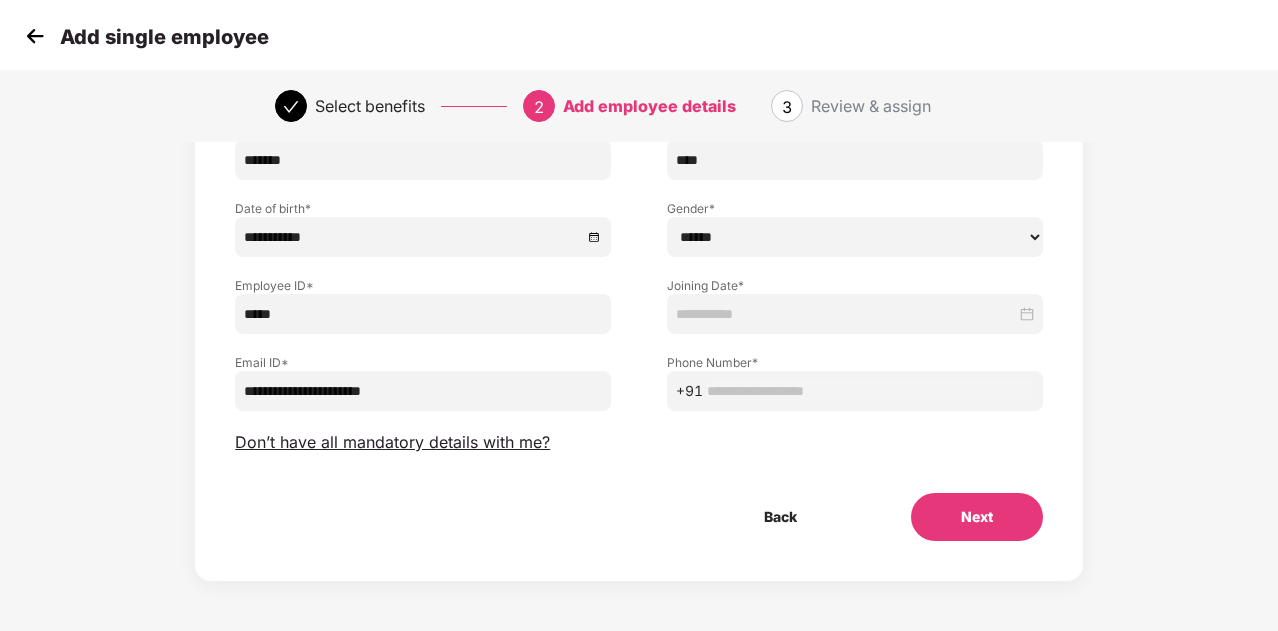 type on "**********" 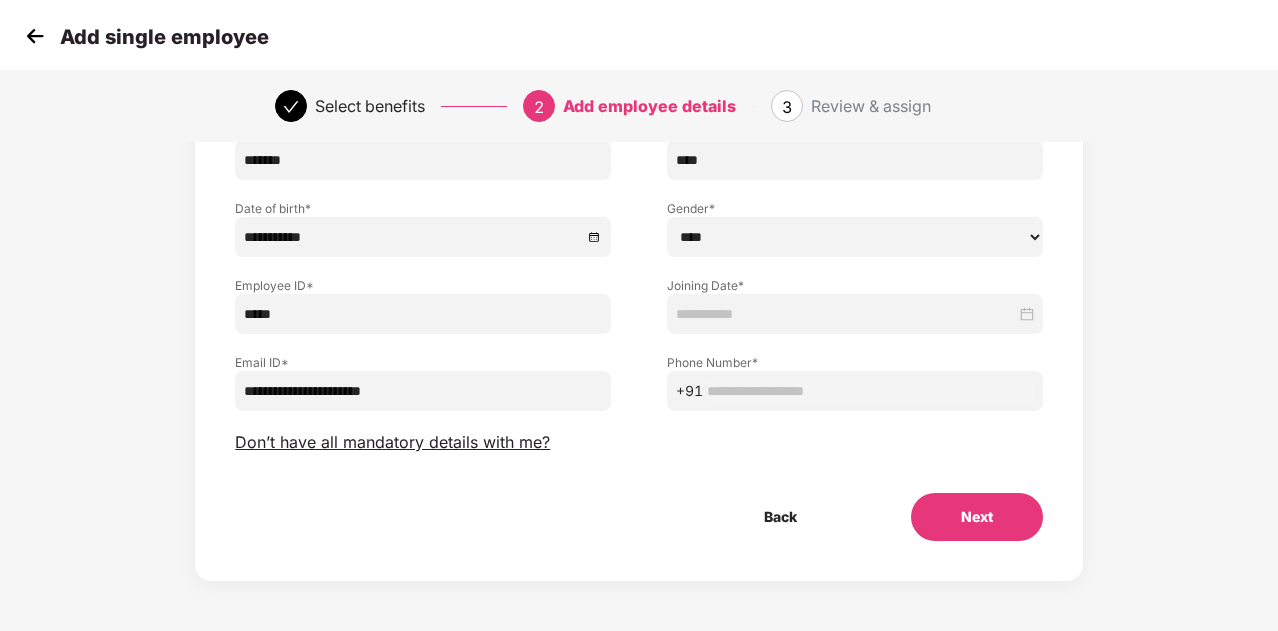 click on "****** **** ******" at bounding box center (855, 237) 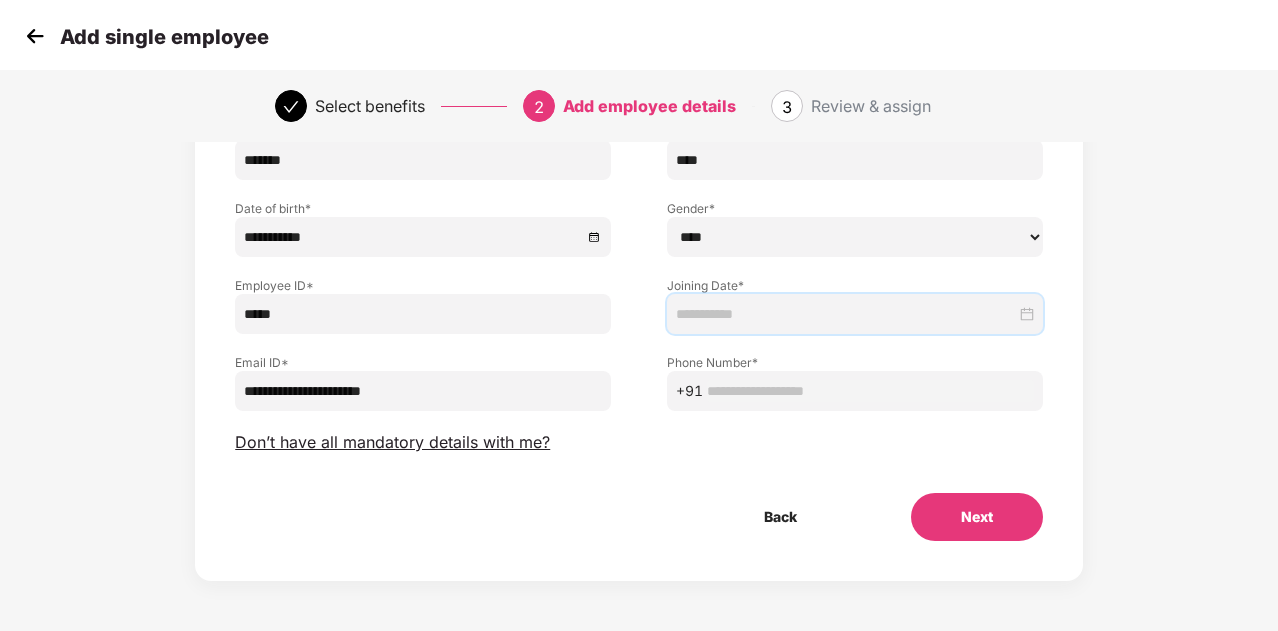 click at bounding box center [846, 314] 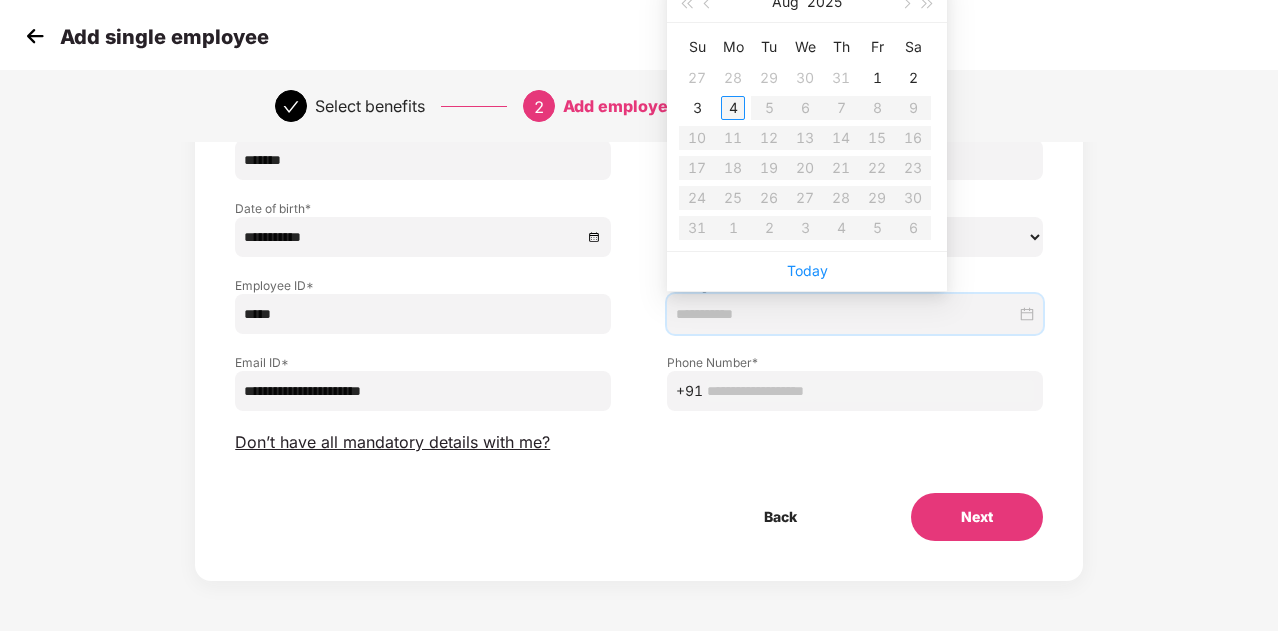 type on "**********" 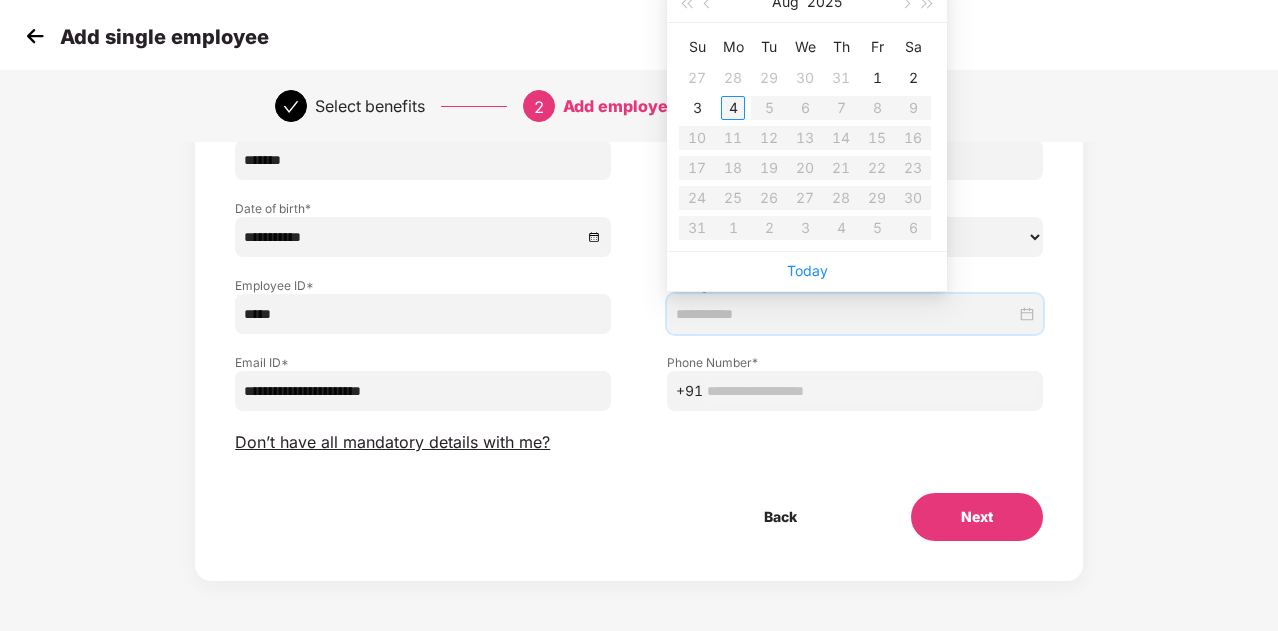 click on "4" at bounding box center [733, 108] 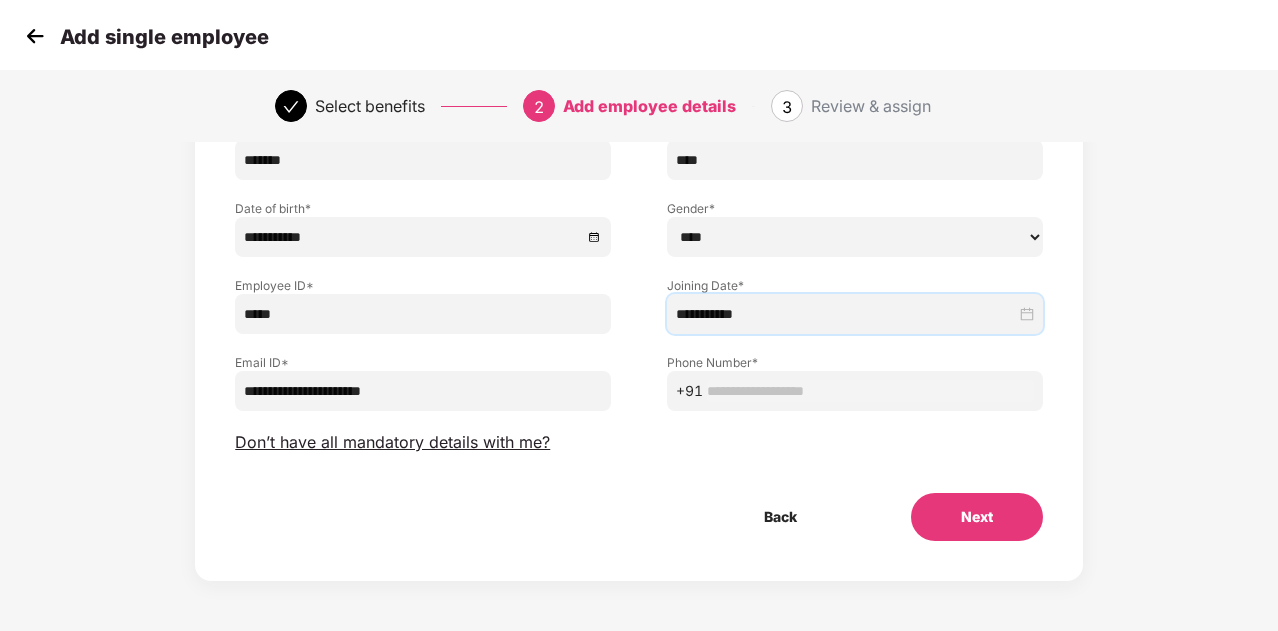 click at bounding box center (870, 391) 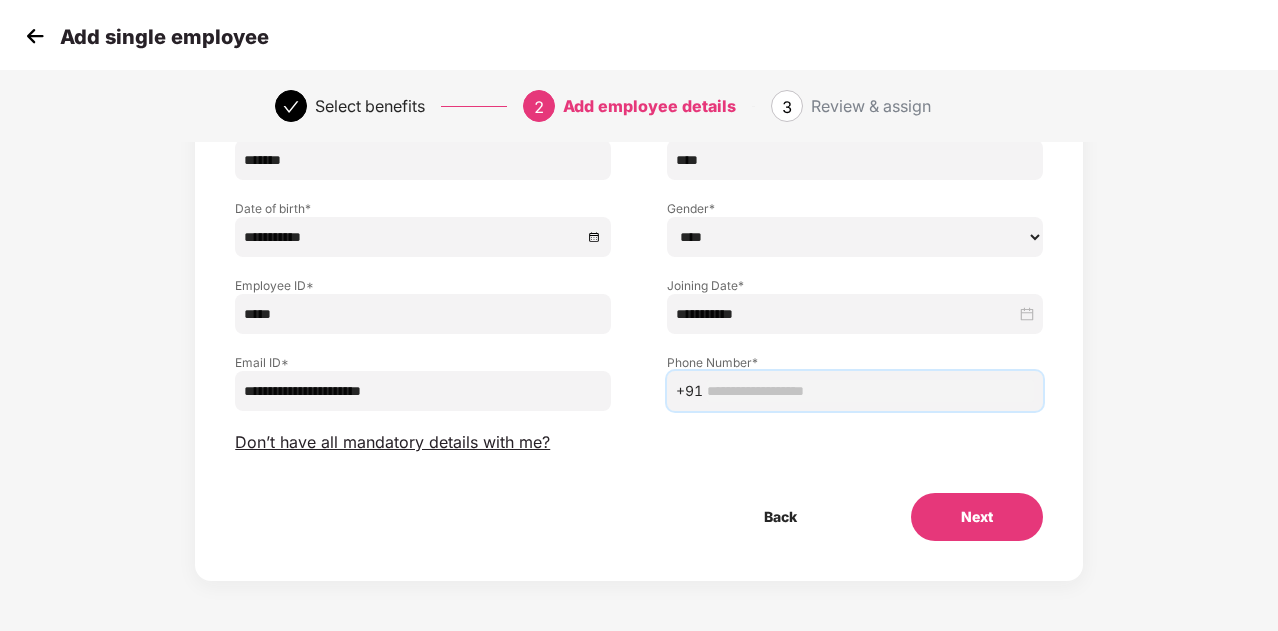 paste on "**********" 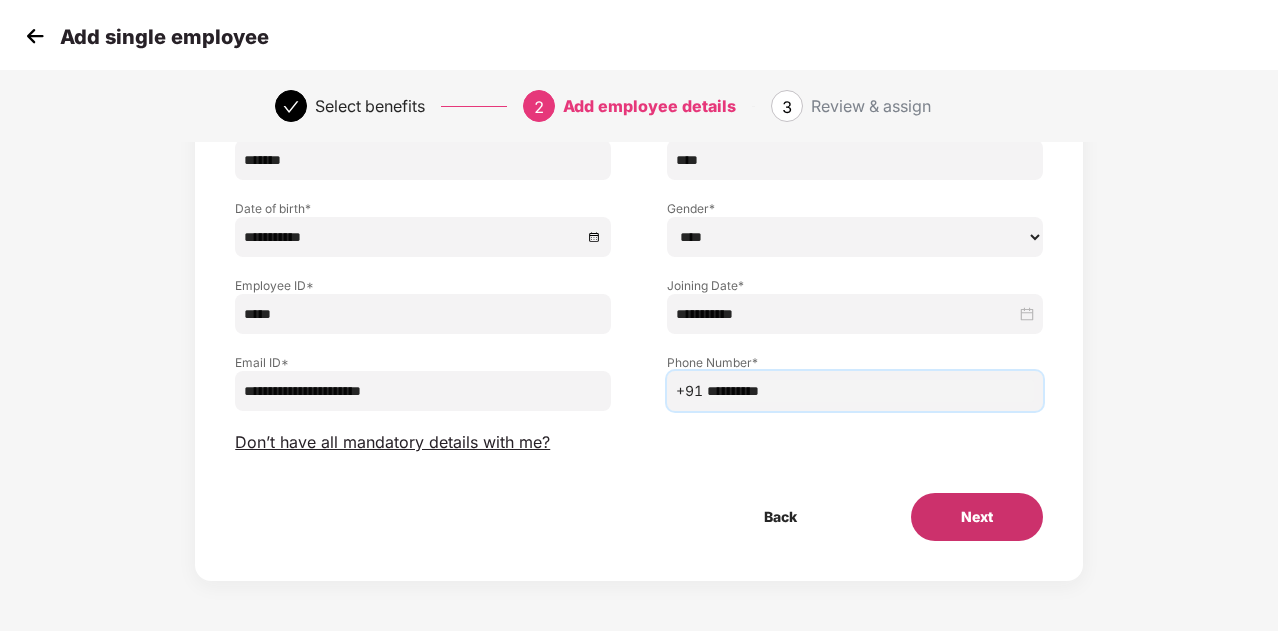 type on "**********" 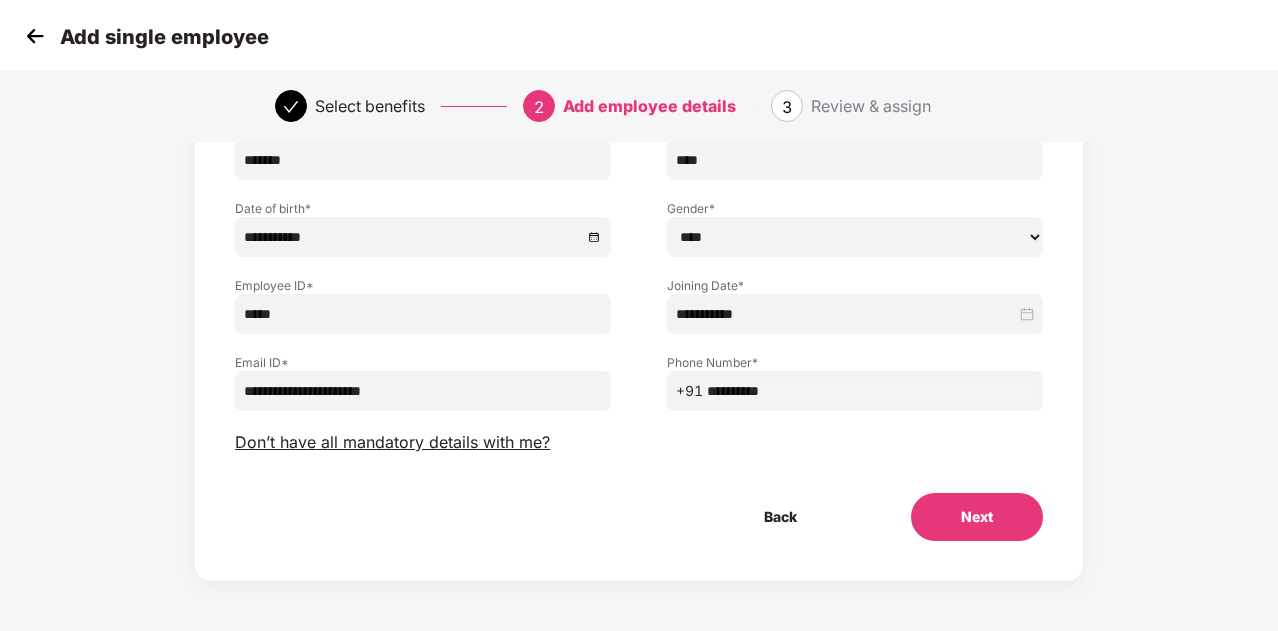 click on "Next" at bounding box center [977, 517] 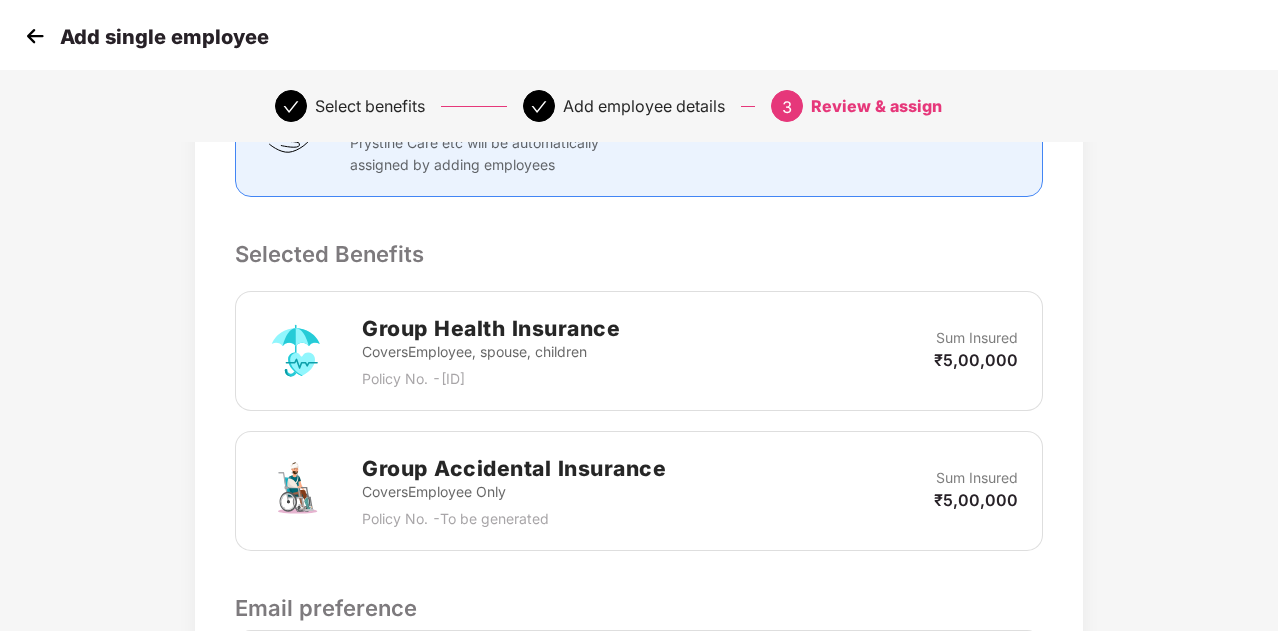 scroll, scrollTop: 700, scrollLeft: 0, axis: vertical 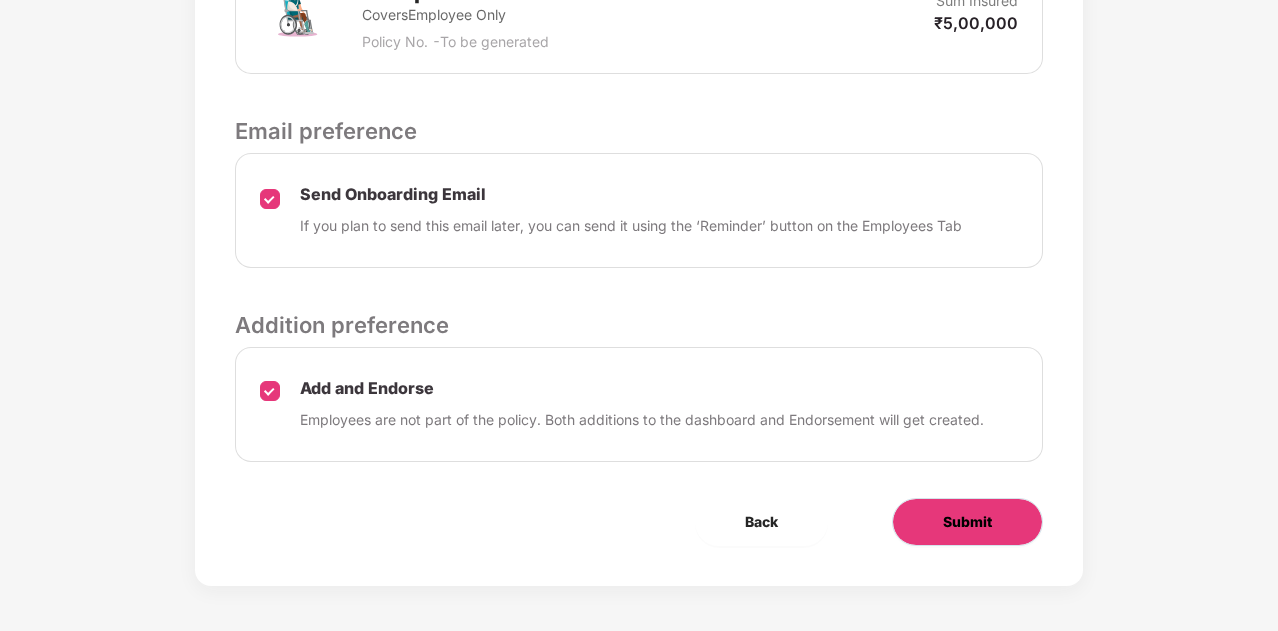 click on "Submit" at bounding box center [967, 522] 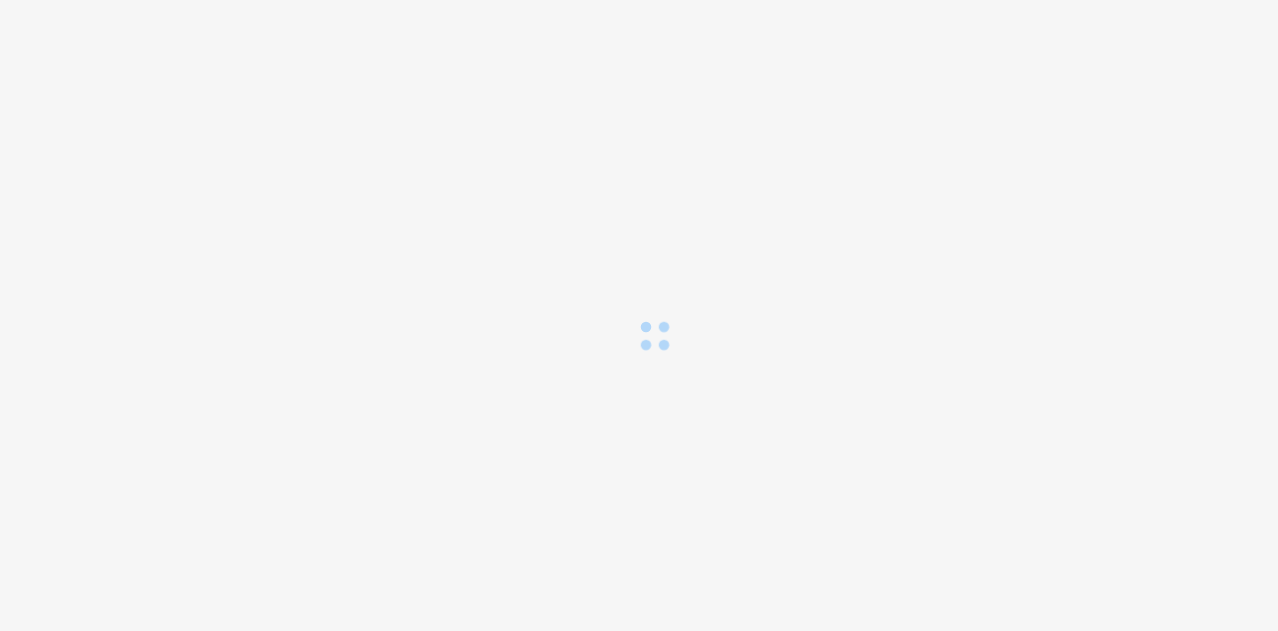 scroll, scrollTop: 0, scrollLeft: 0, axis: both 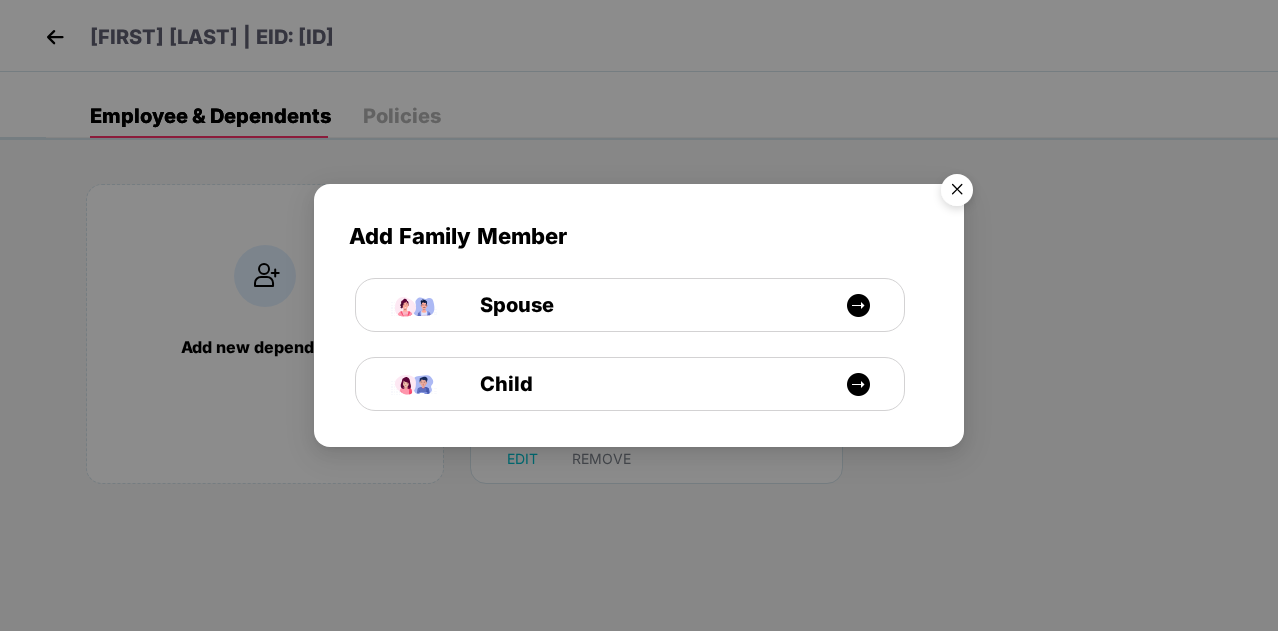 click at bounding box center (957, 193) 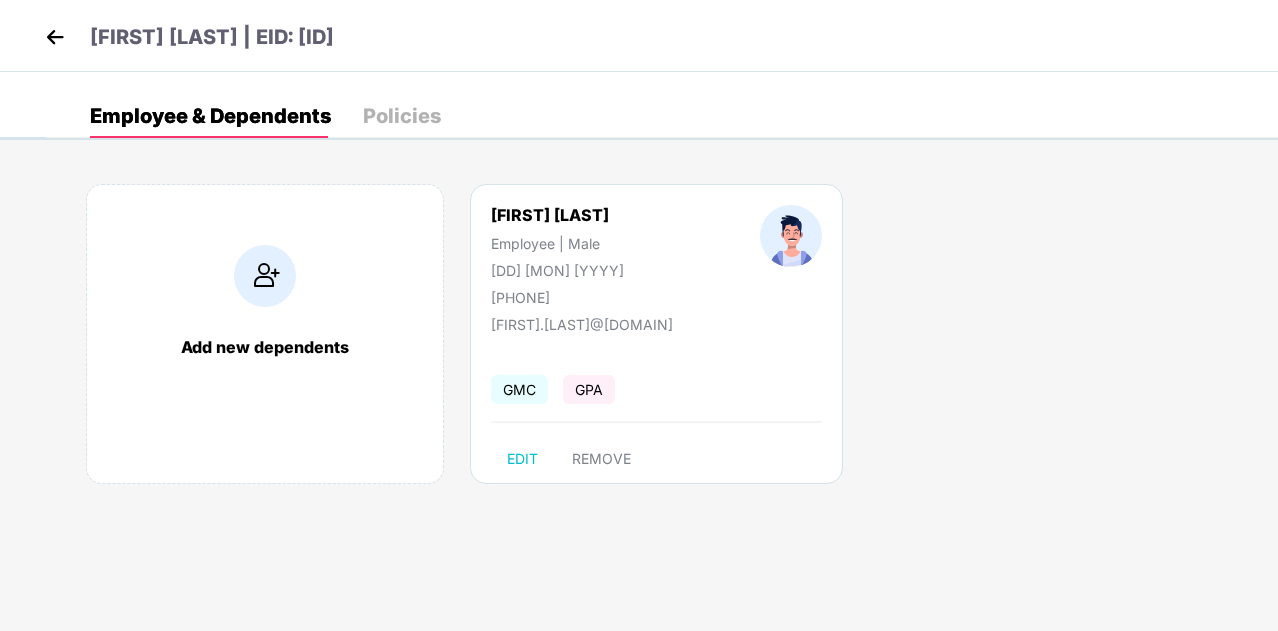 click at bounding box center (55, 37) 